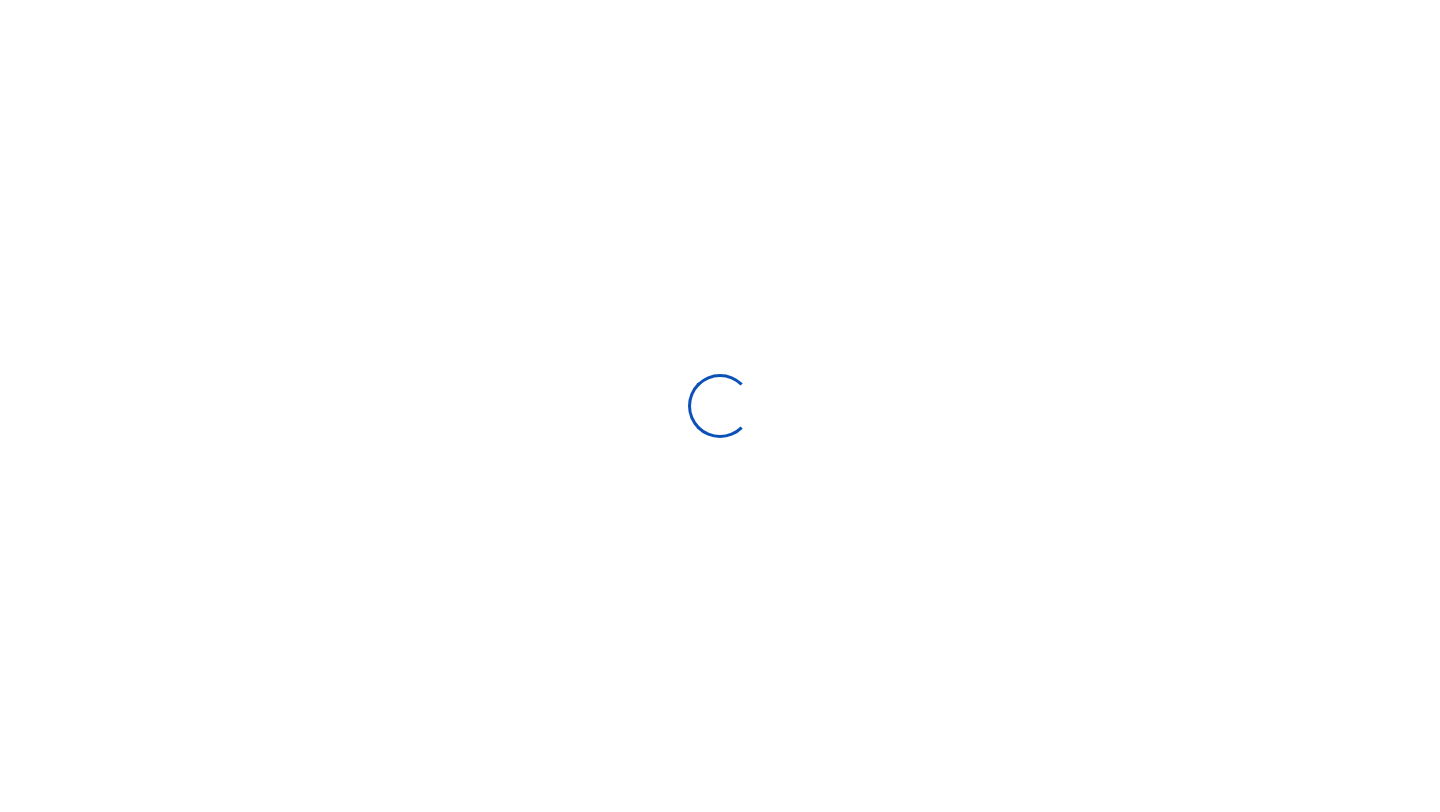 scroll, scrollTop: 0, scrollLeft: 0, axis: both 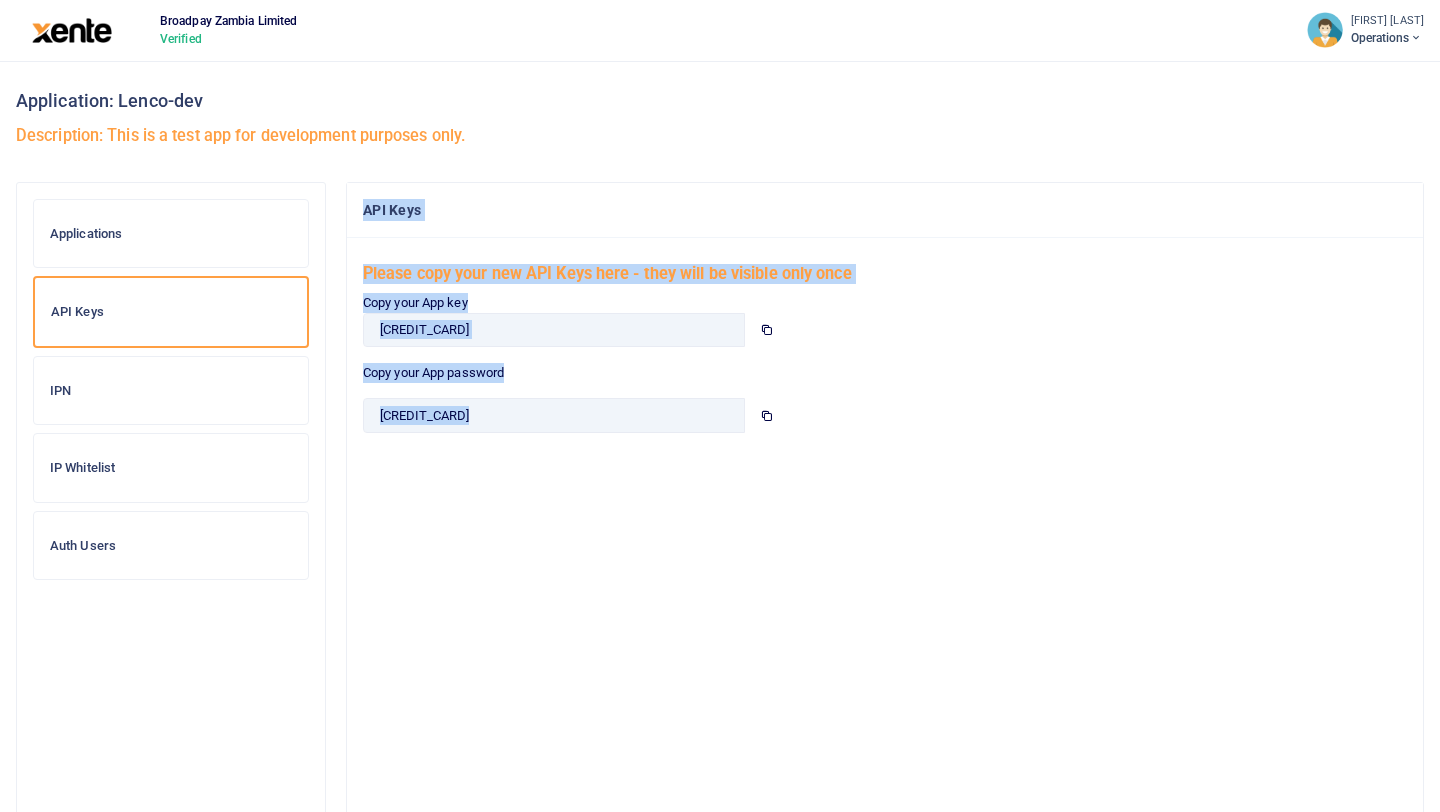 drag, startPoint x: 798, startPoint y: 425, endPoint x: 361, endPoint y: 210, distance: 487.02567 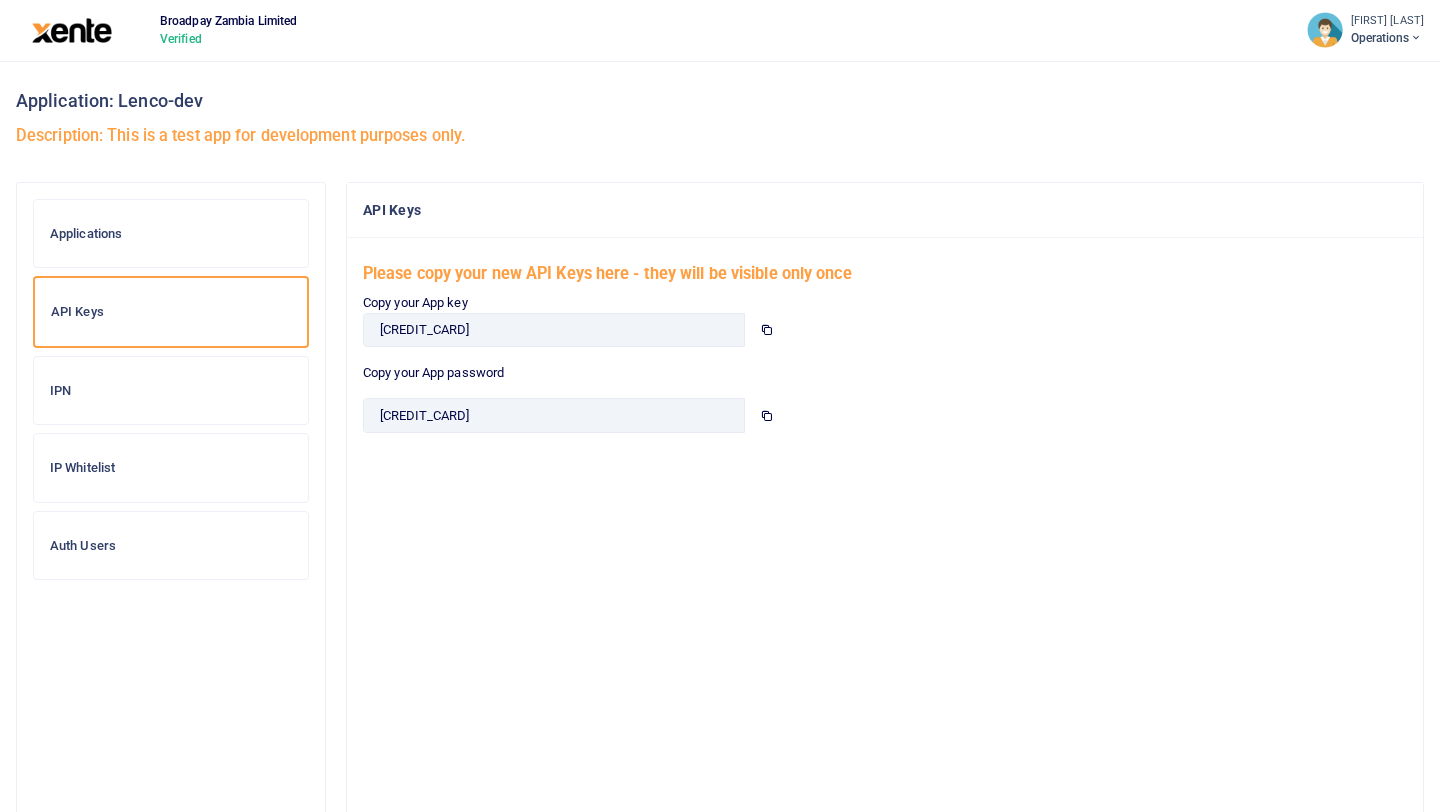 click on "Application: Lenco-dev
Description: This is a test app for development purposes only." at bounding box center [720, 121] 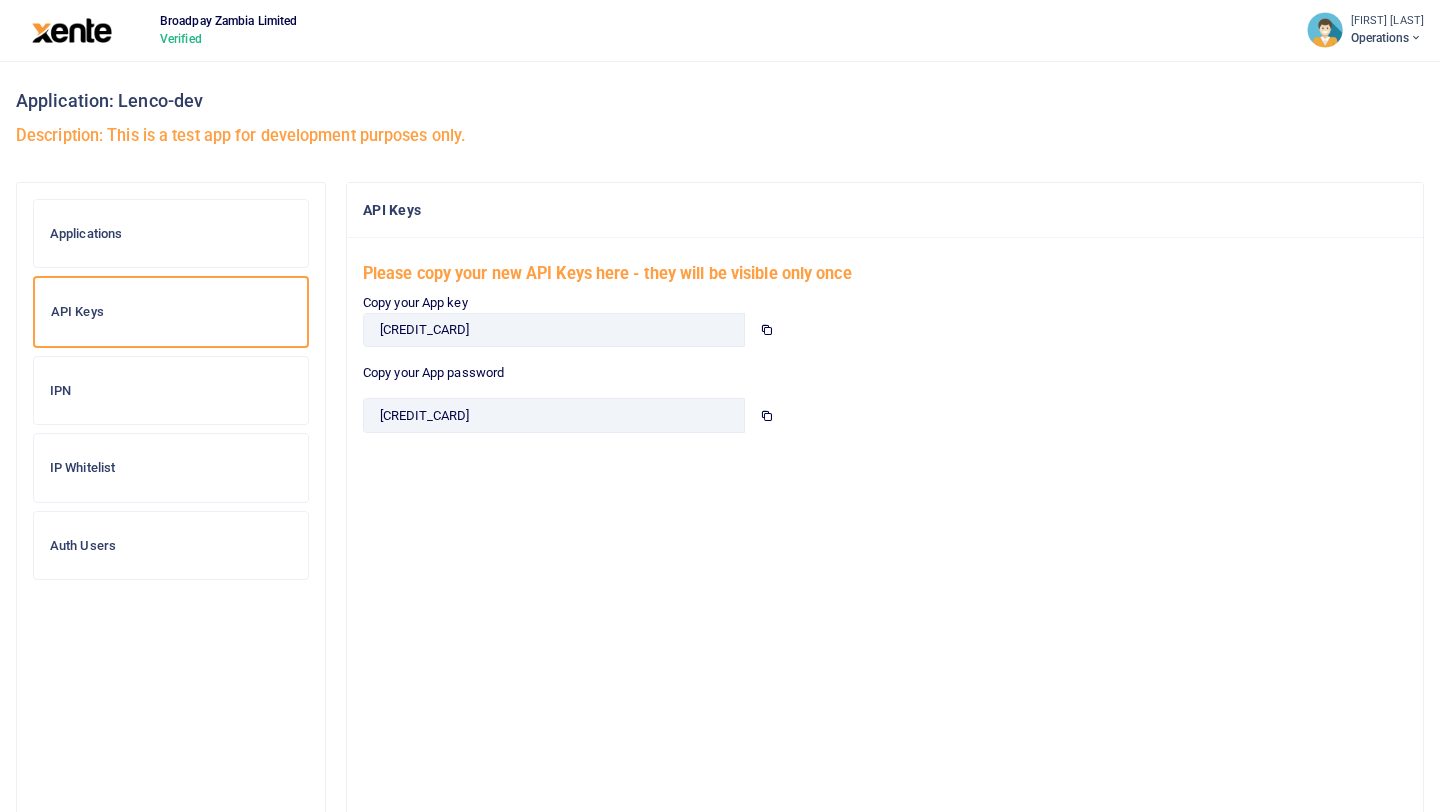 click on "Auth Users" at bounding box center [171, 546] 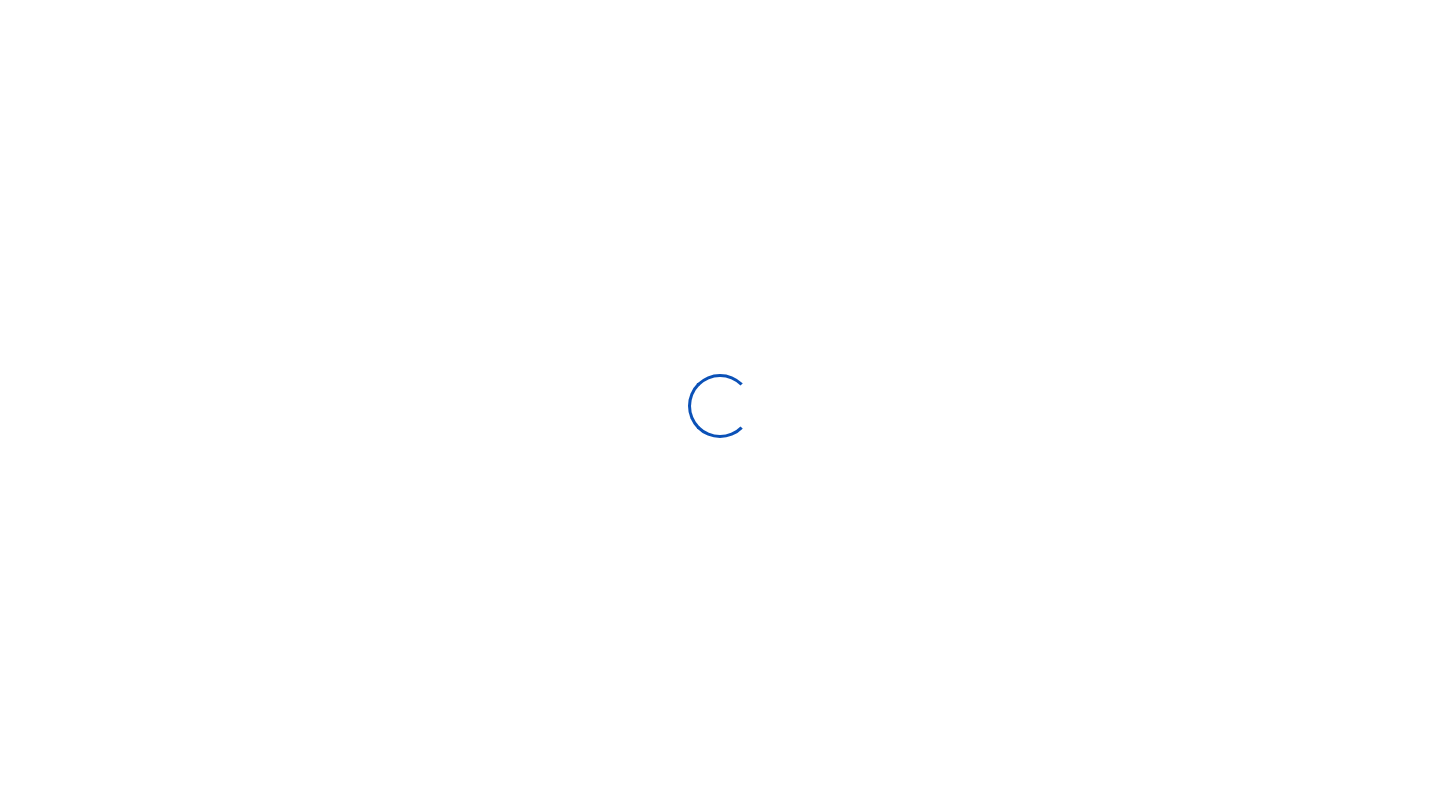 scroll, scrollTop: 0, scrollLeft: 0, axis: both 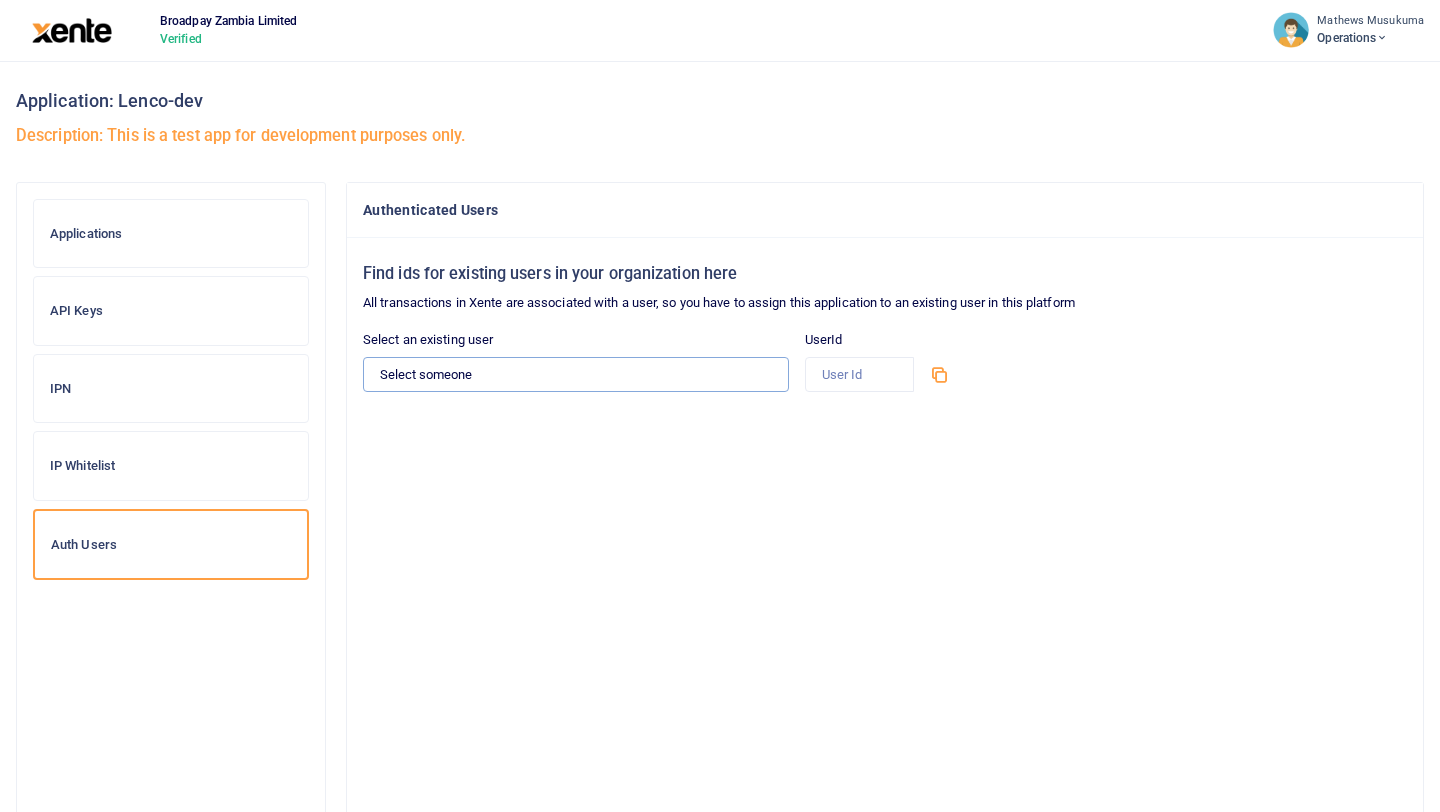 click on "Select someone
Mathews Musukuma - mathews.musukuma@lenco.co" at bounding box center (576, 374) 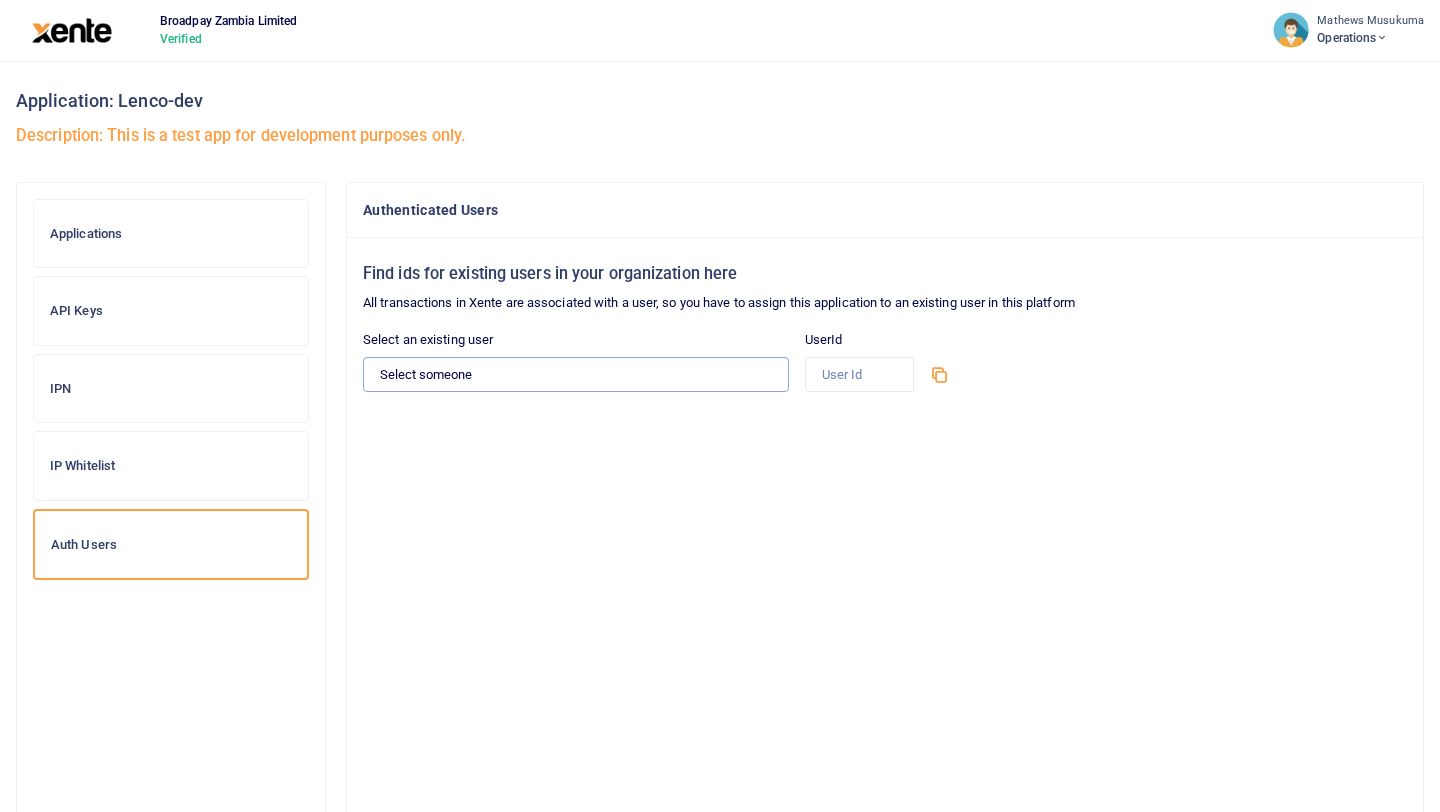 select on "13910" 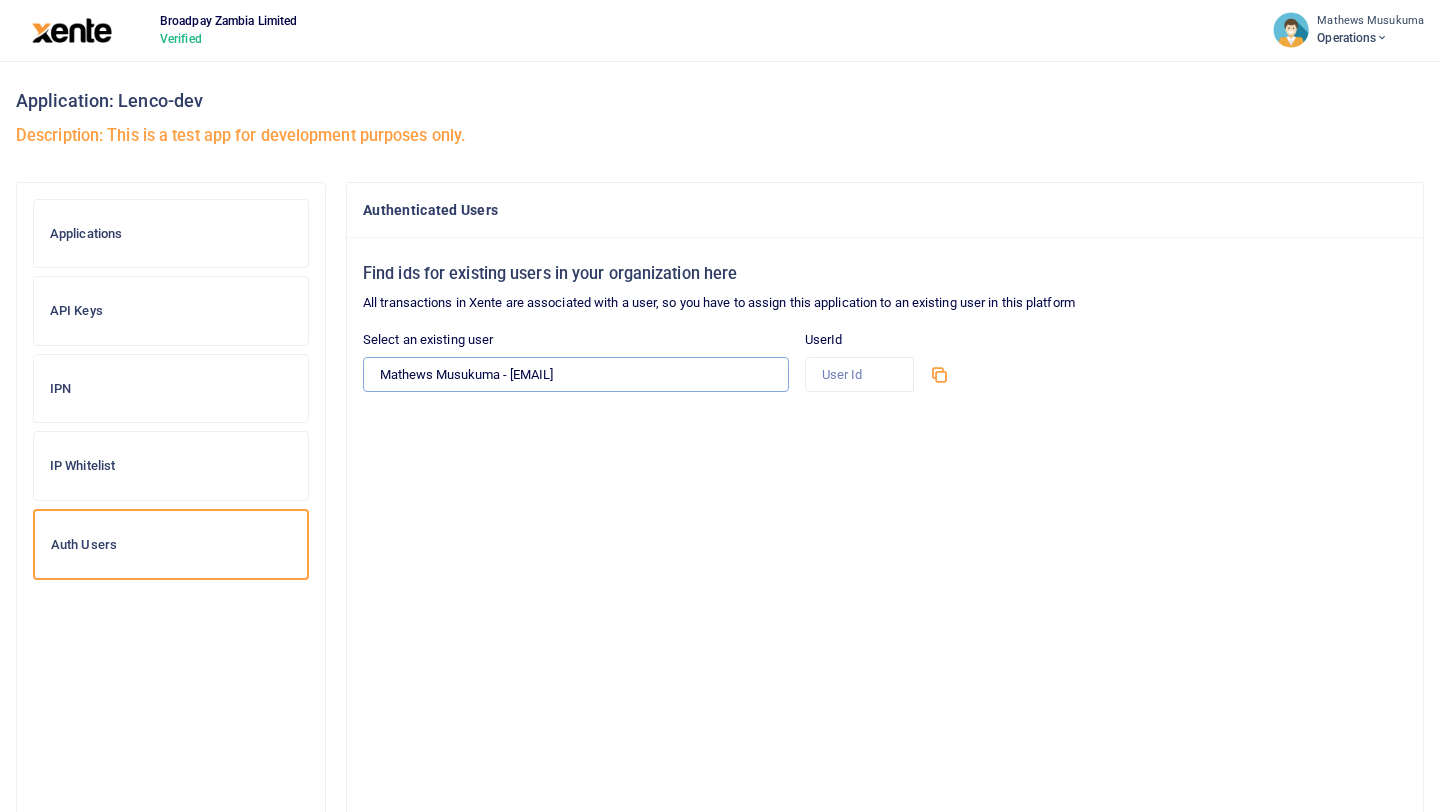 type on "13910" 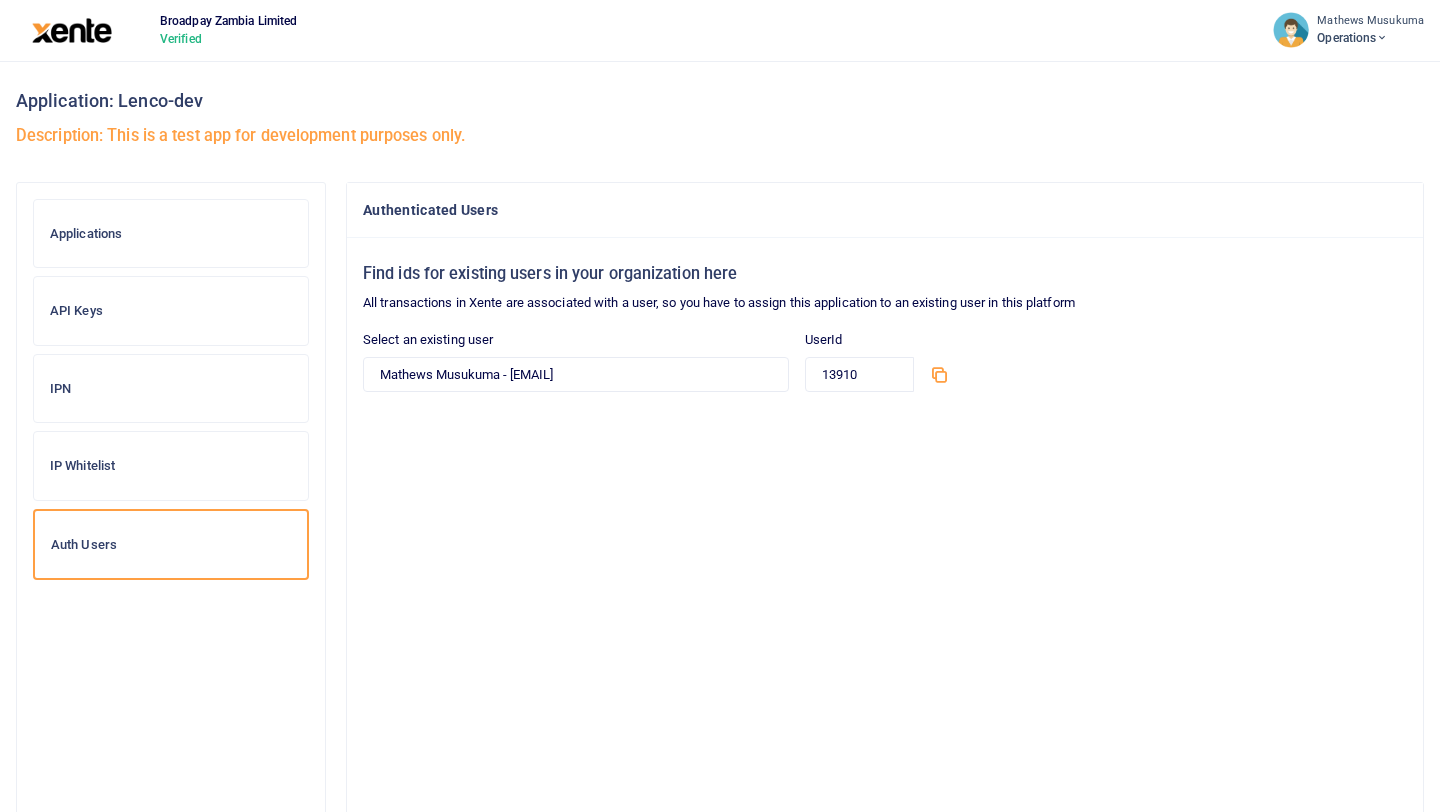 click at bounding box center [939, 374] 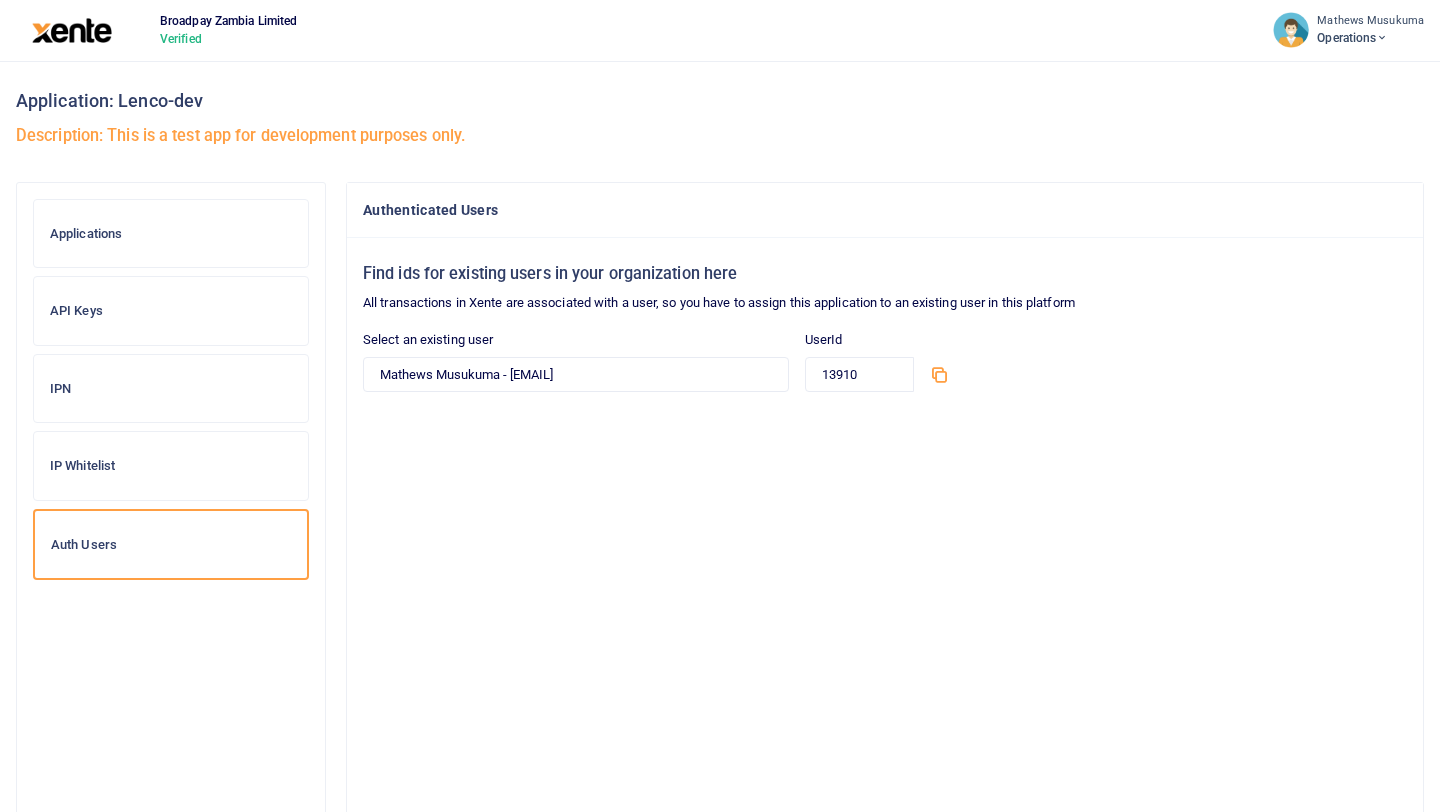 click on "IP Whitelist" at bounding box center [171, 466] 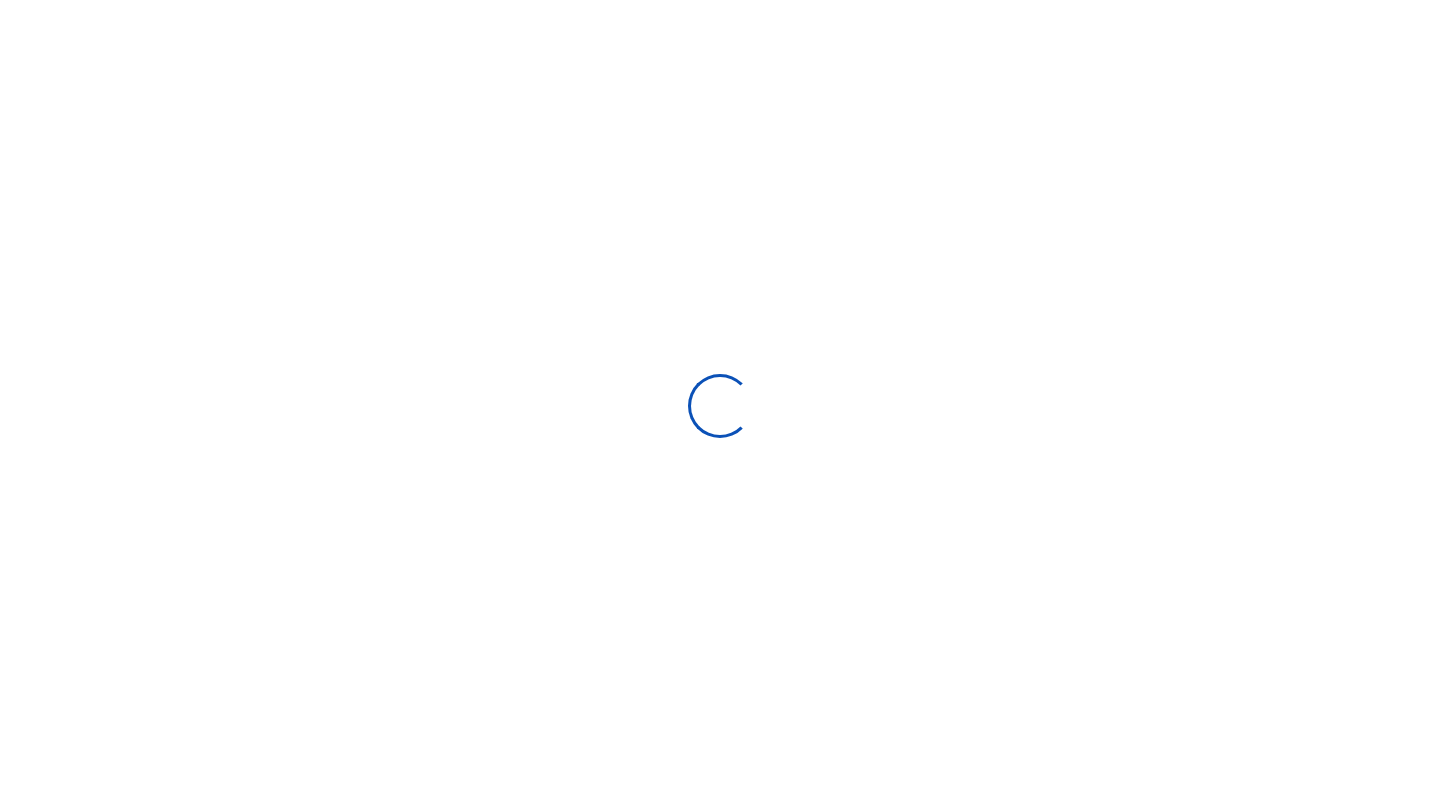 scroll, scrollTop: 0, scrollLeft: 0, axis: both 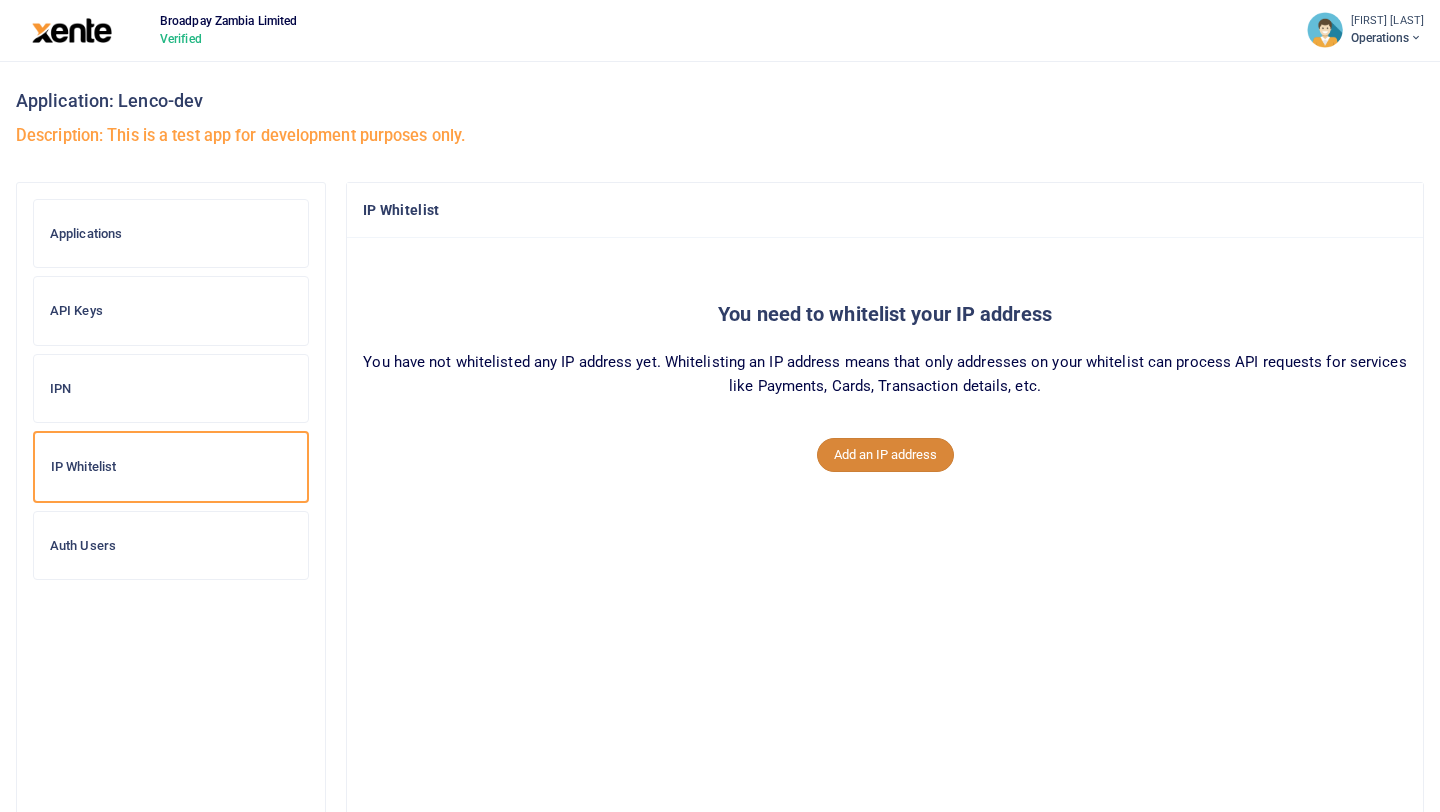 click on "Add an IP address" at bounding box center (885, 455) 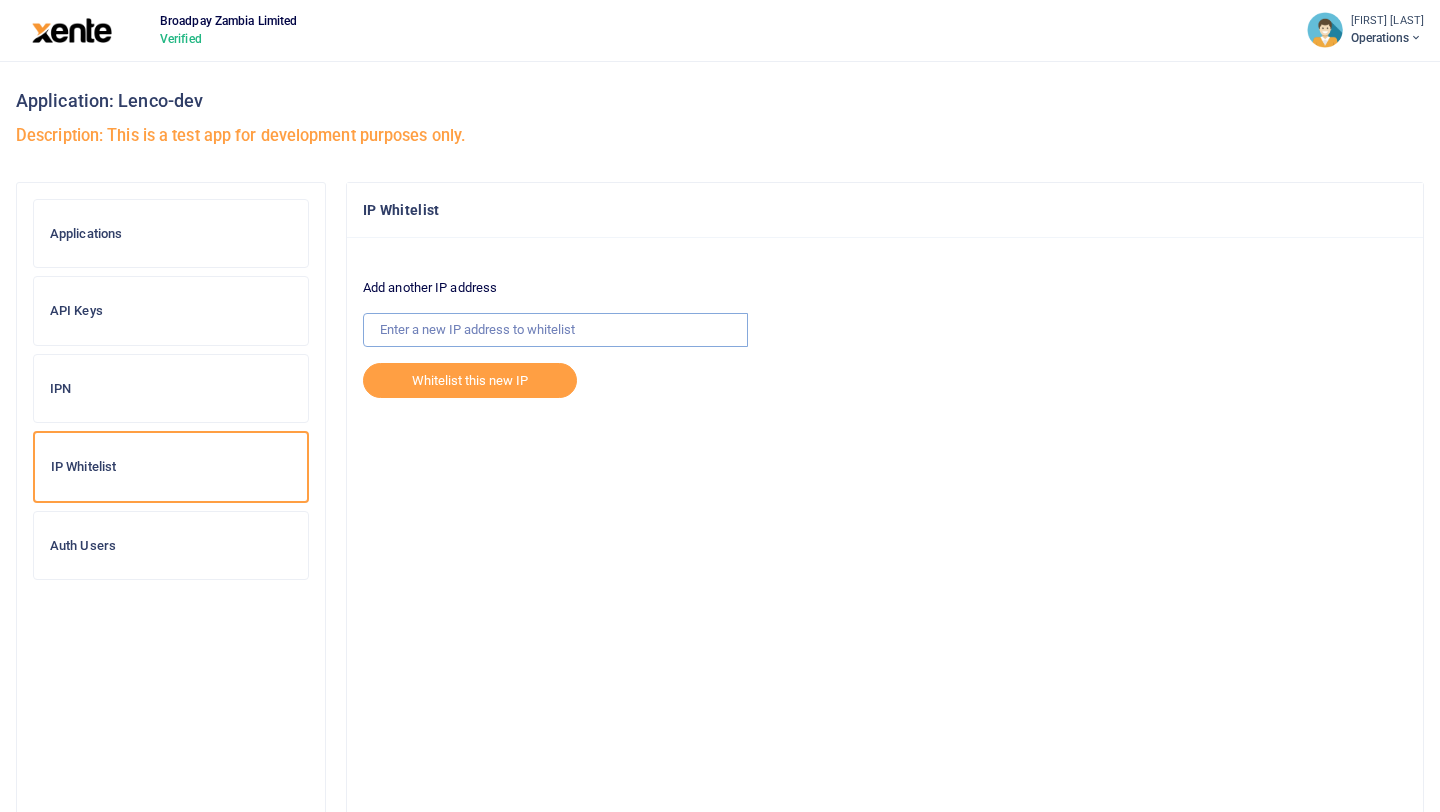 click at bounding box center (555, 330) 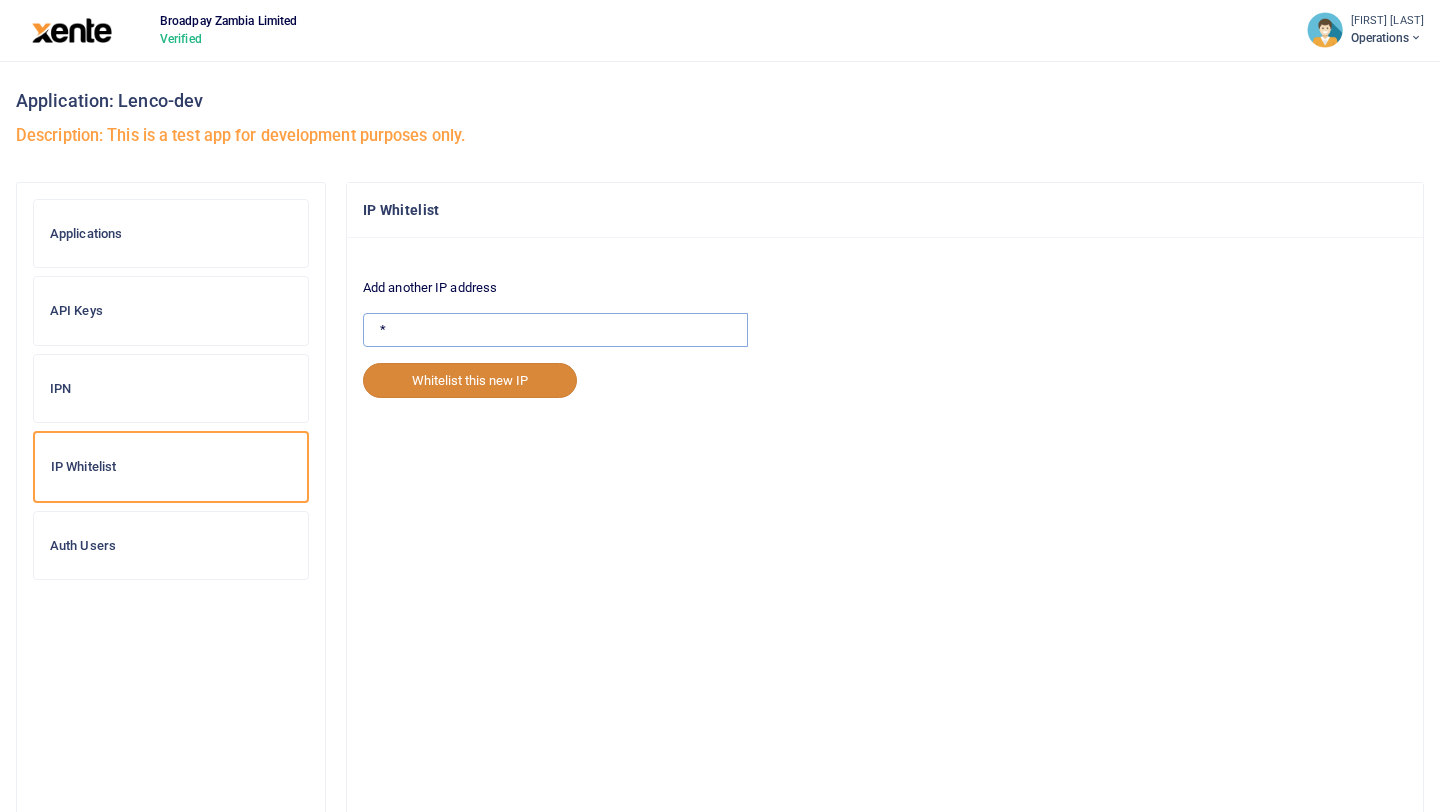 type on "*" 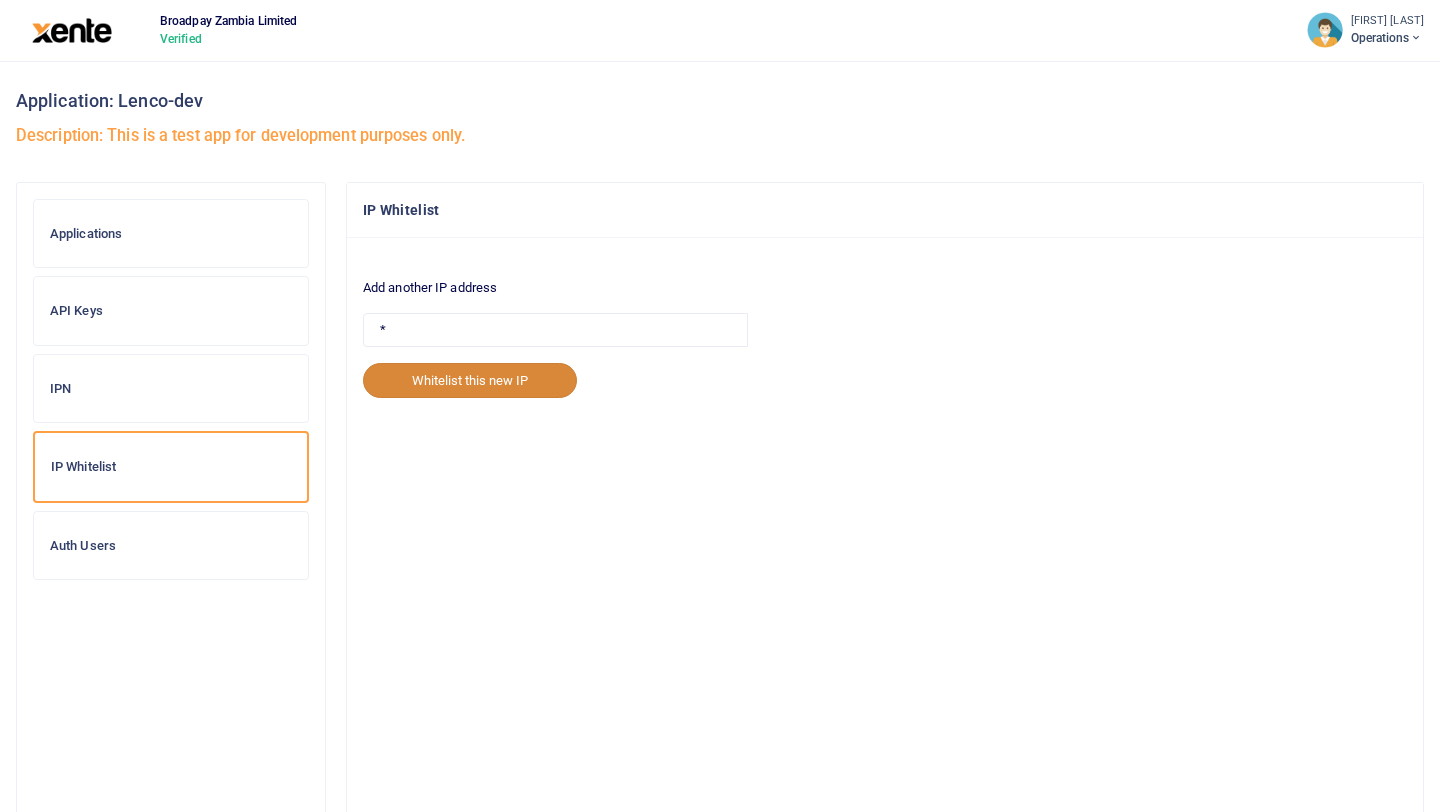 click on "Whitelist this new IP" at bounding box center (470, 380) 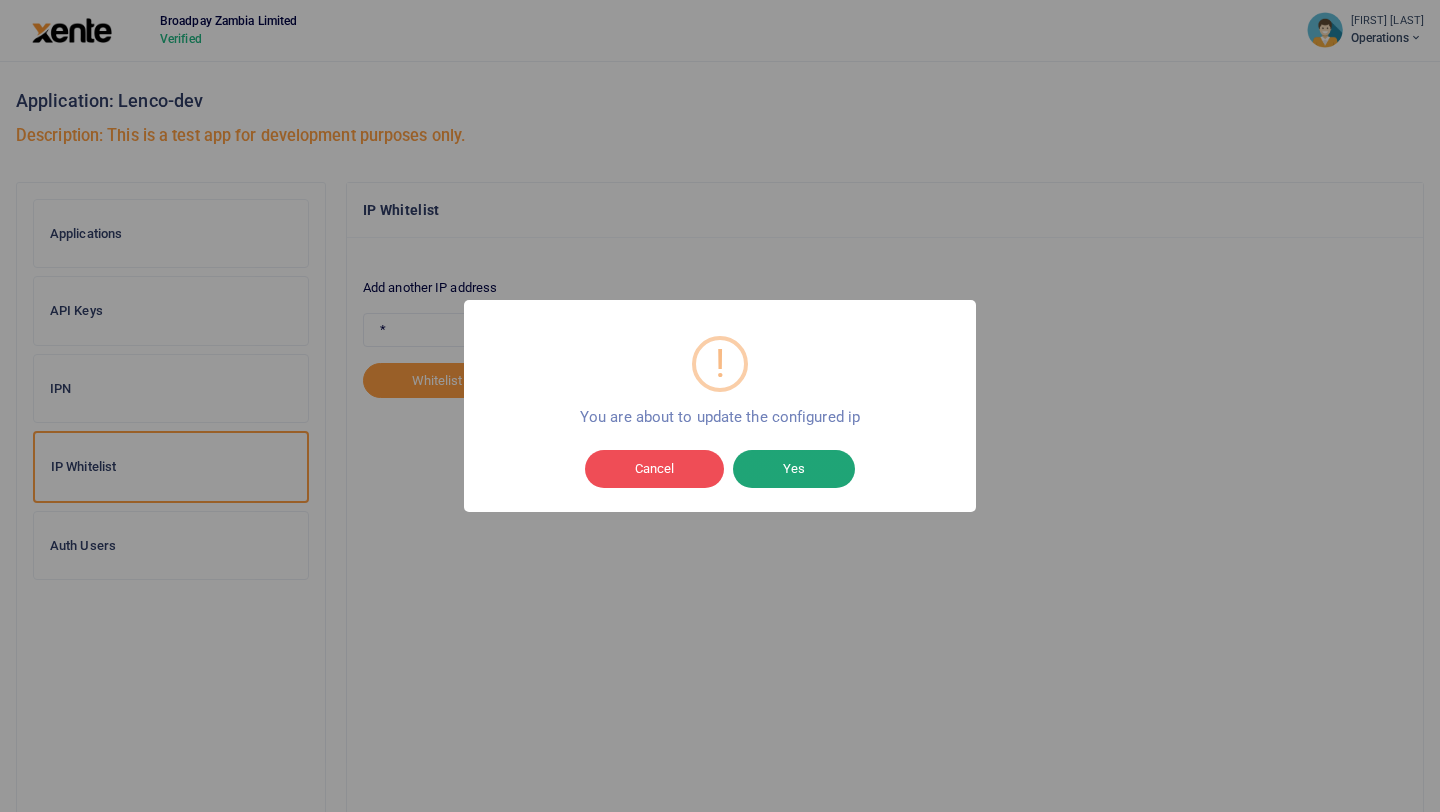 click on "Yes" at bounding box center (794, 469) 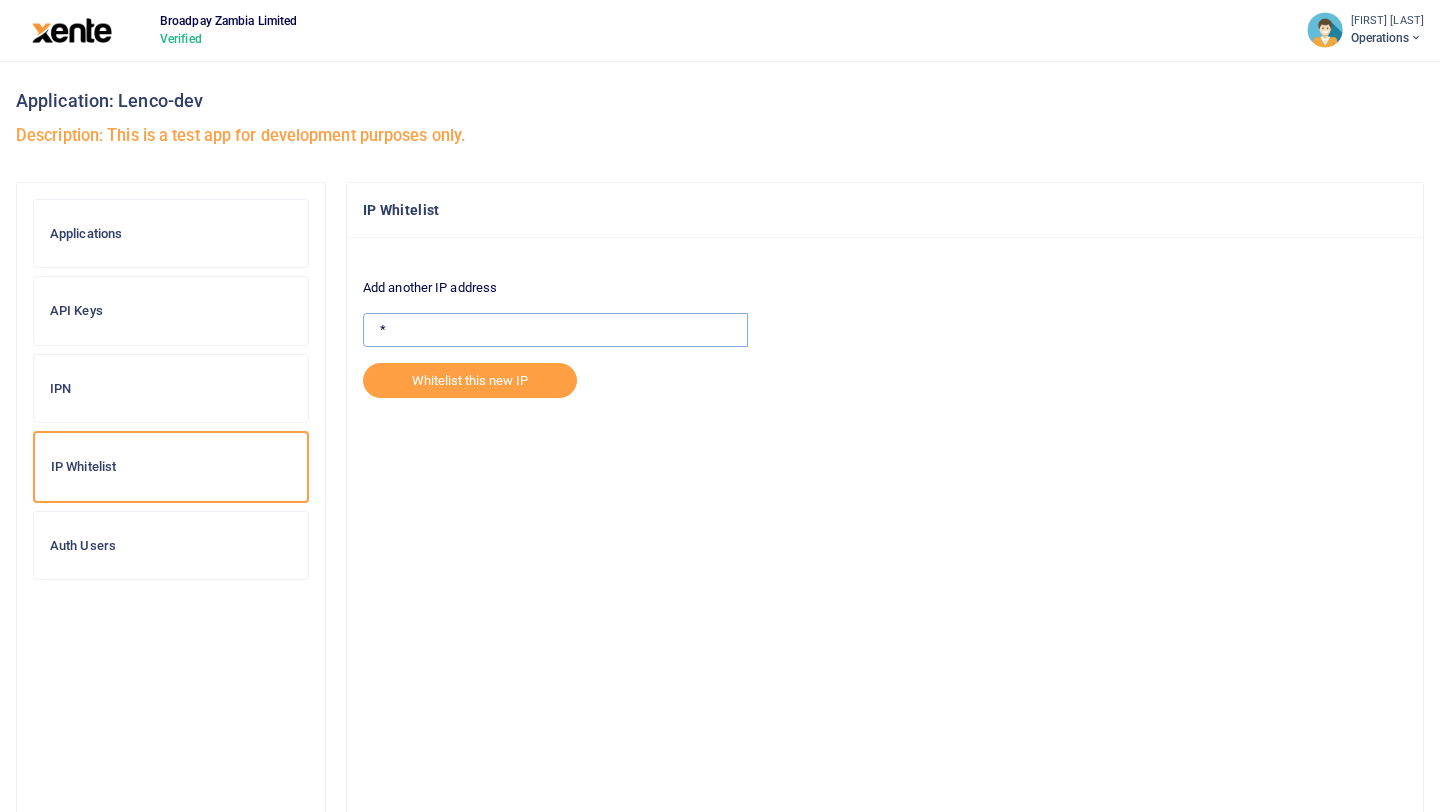 click on "*" at bounding box center [555, 330] 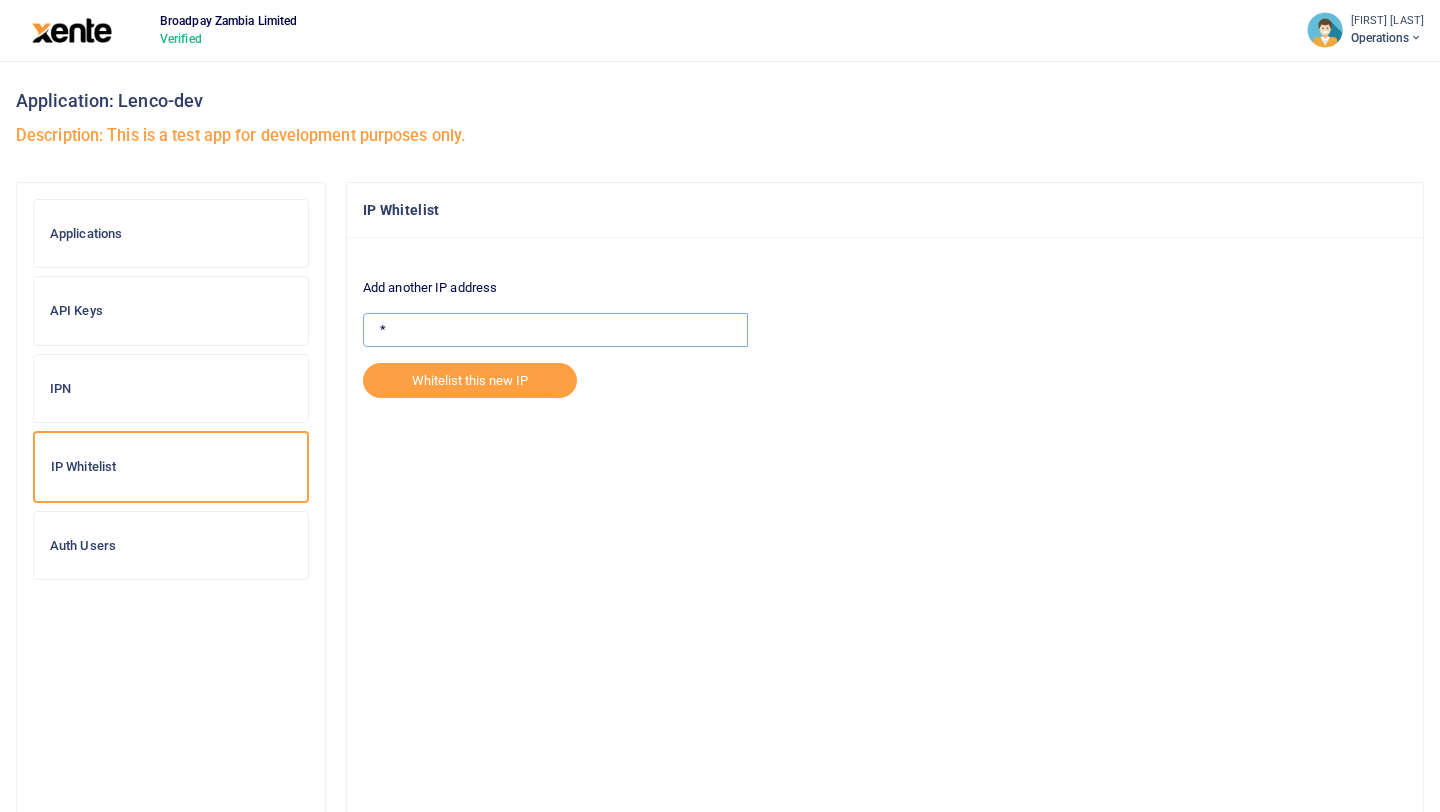 click on "*" at bounding box center (555, 330) 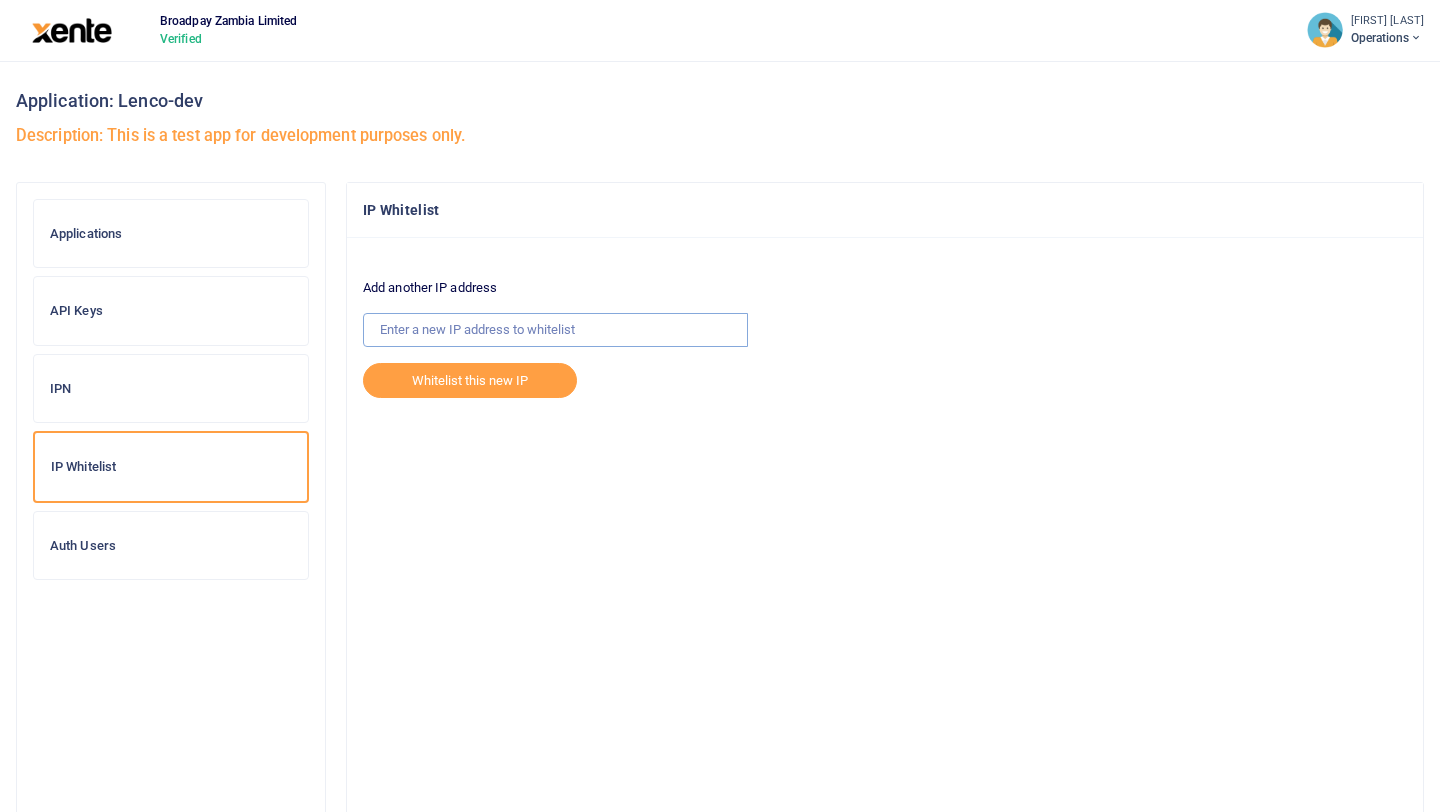 type 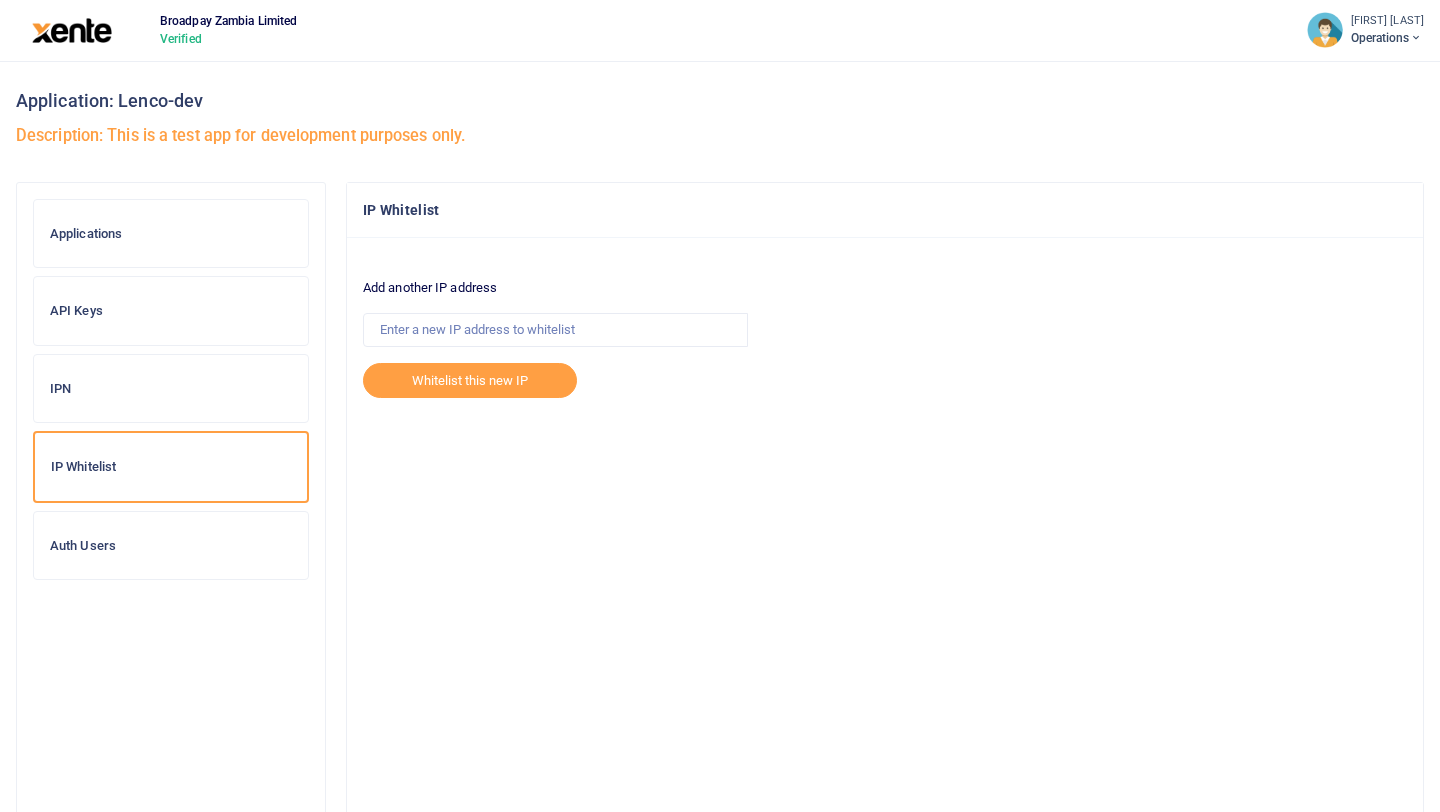 click on "Add another IP address
Whitelist this new IP
You need to whitelist your IP address
You have not whitelisted any IP address yet. Whitelisting an IP address means that only addresses on your whitelist can process API requests for services like Payments, Cards, Transaction details, etc.
Add an IP address" at bounding box center [885, 545] 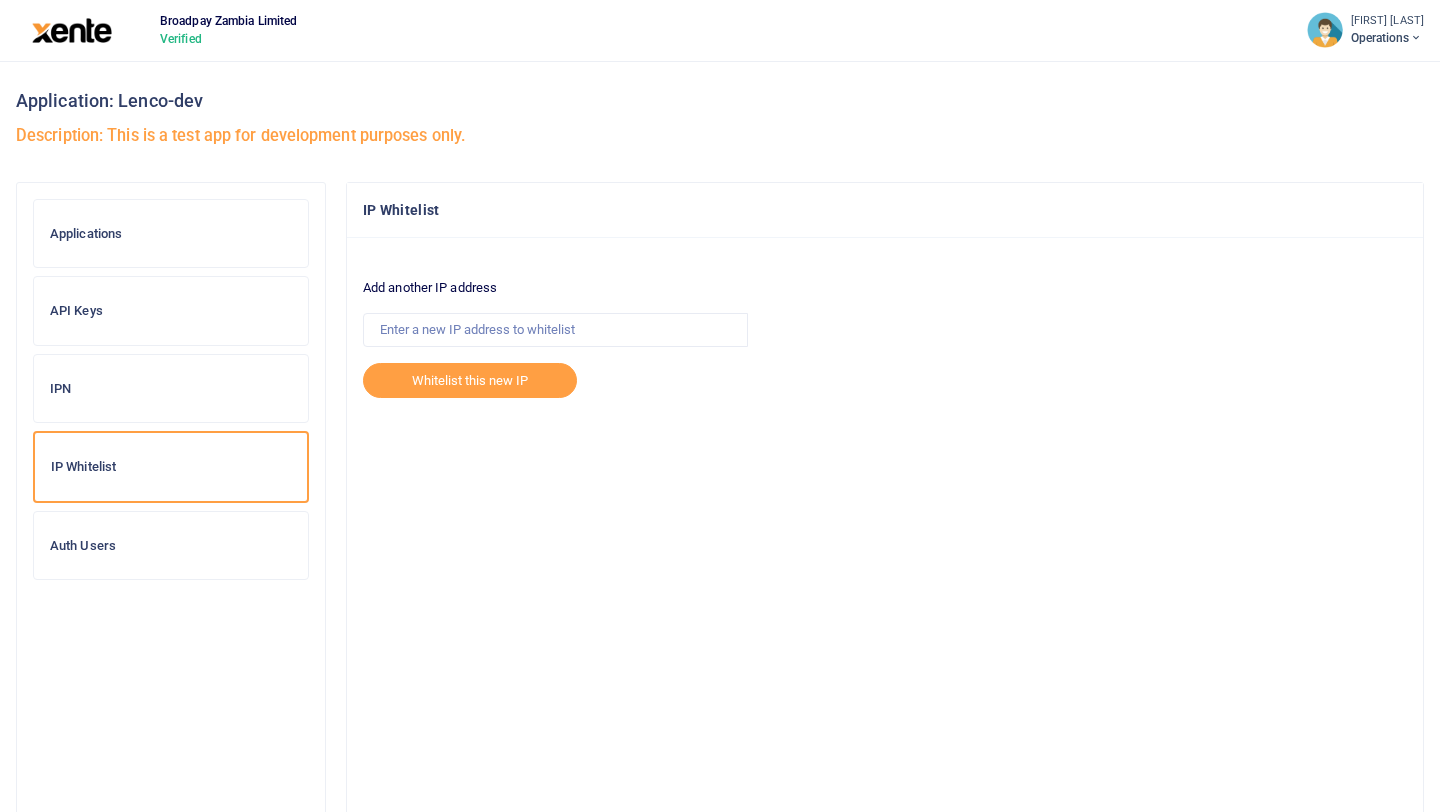 click on "IP Whitelist" at bounding box center (171, 467) 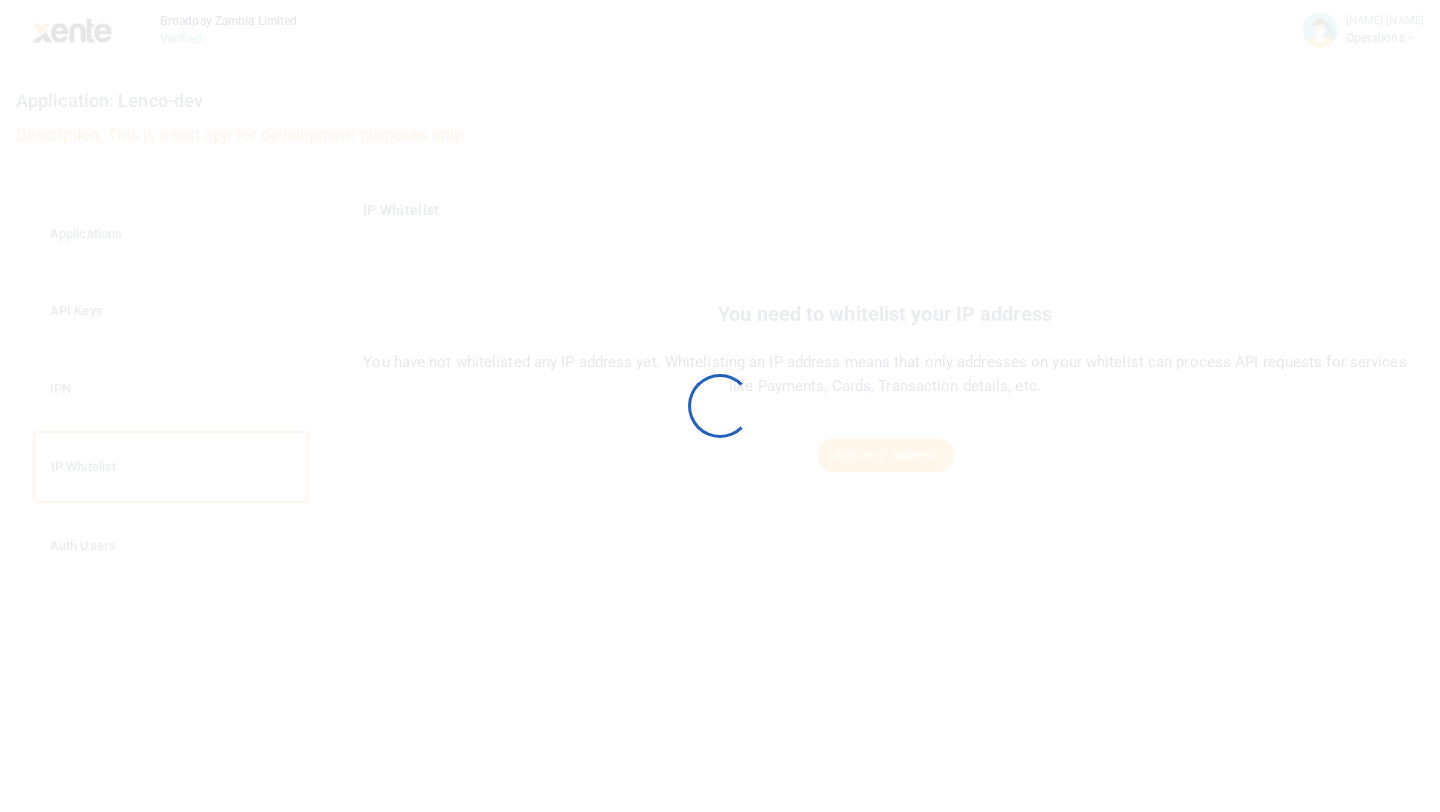 scroll, scrollTop: 0, scrollLeft: 0, axis: both 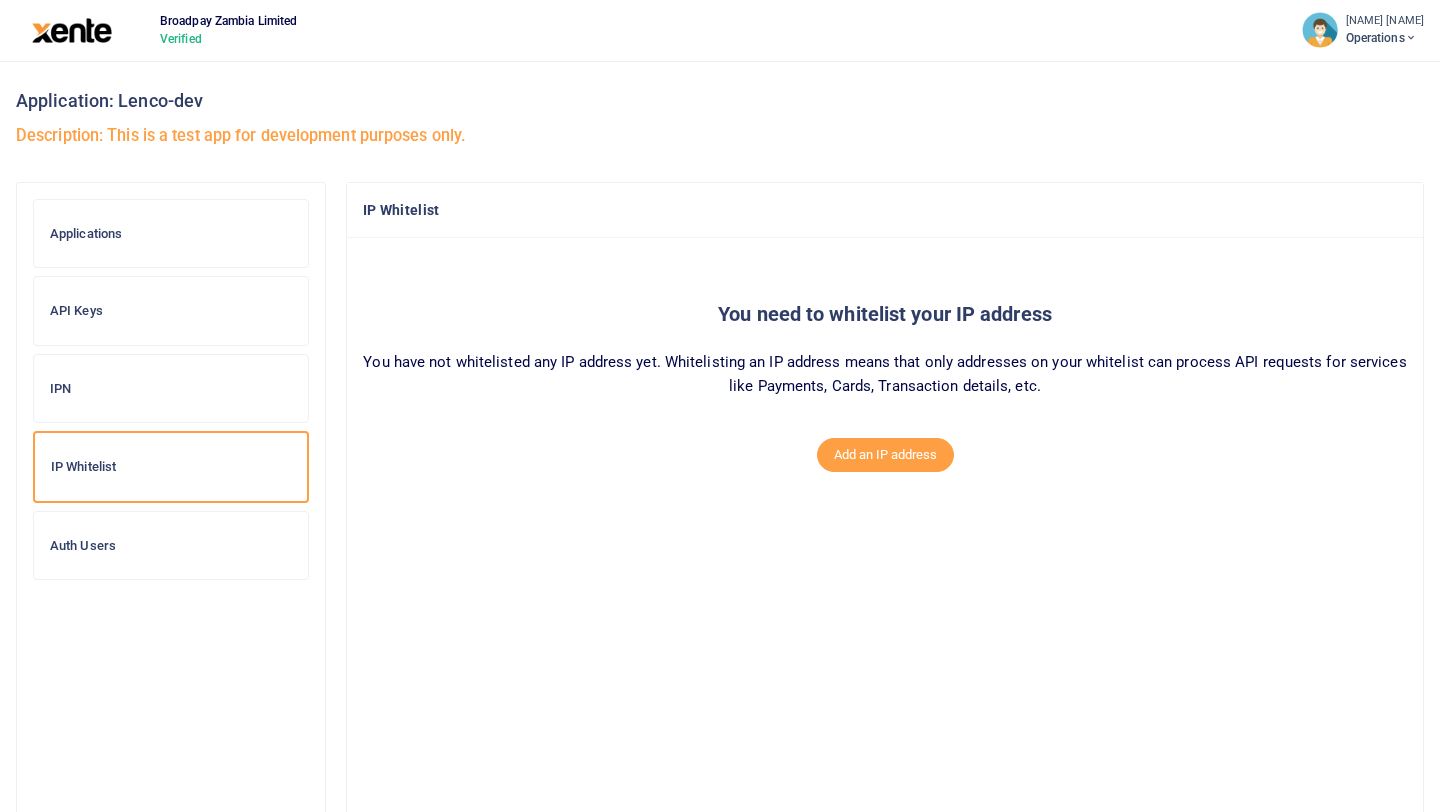 click on "Auth Users" at bounding box center (171, 546) 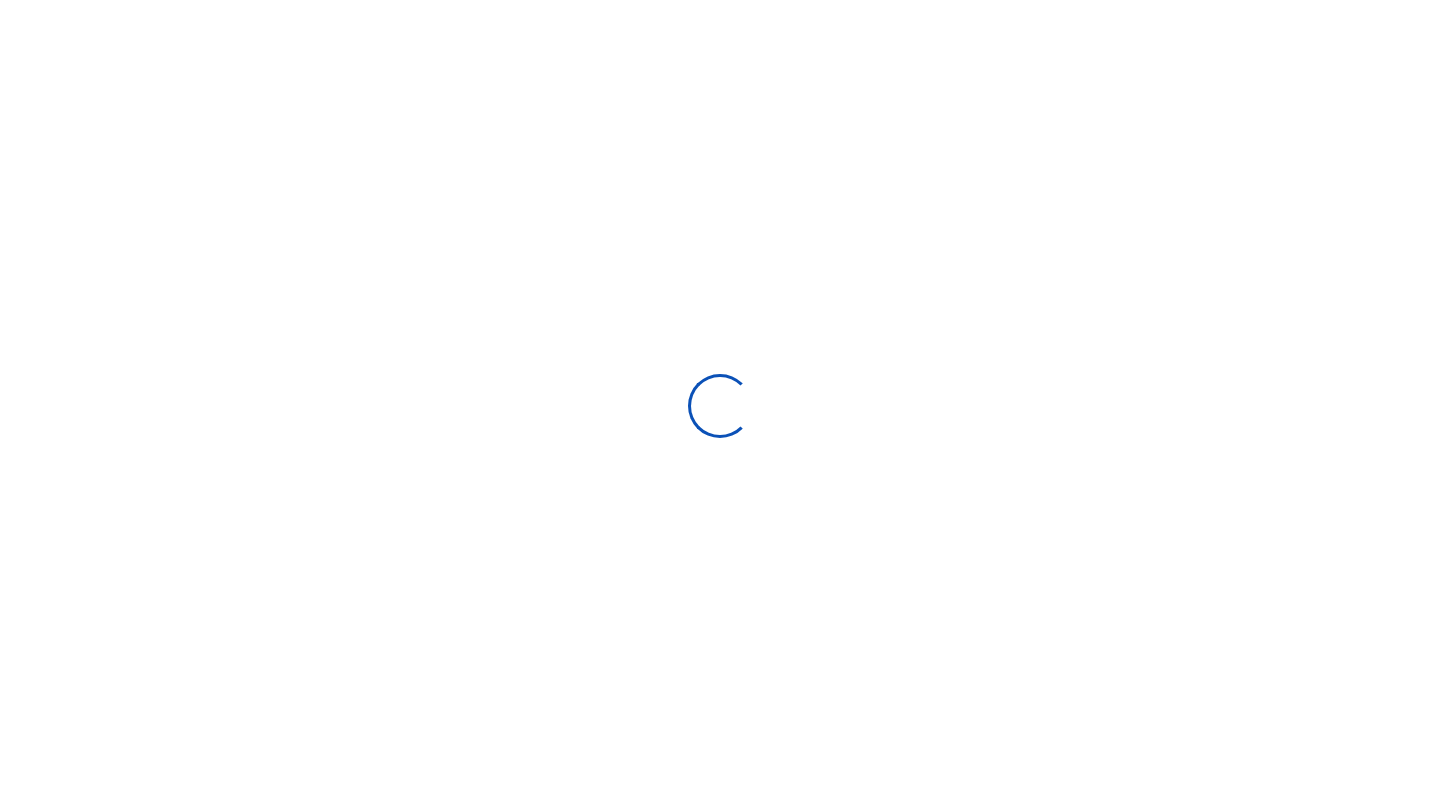 scroll, scrollTop: 0, scrollLeft: 0, axis: both 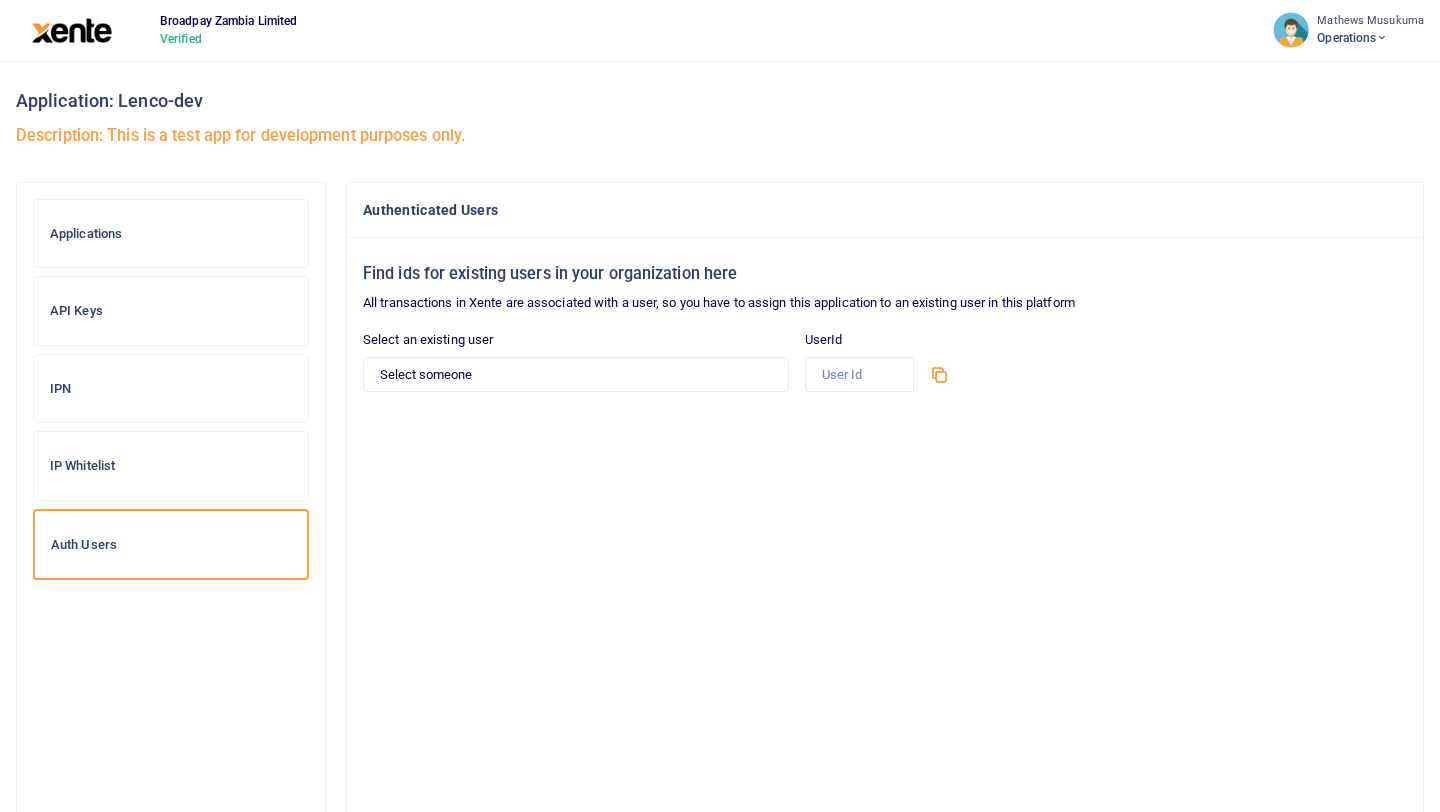click on "IPN" at bounding box center (171, 389) 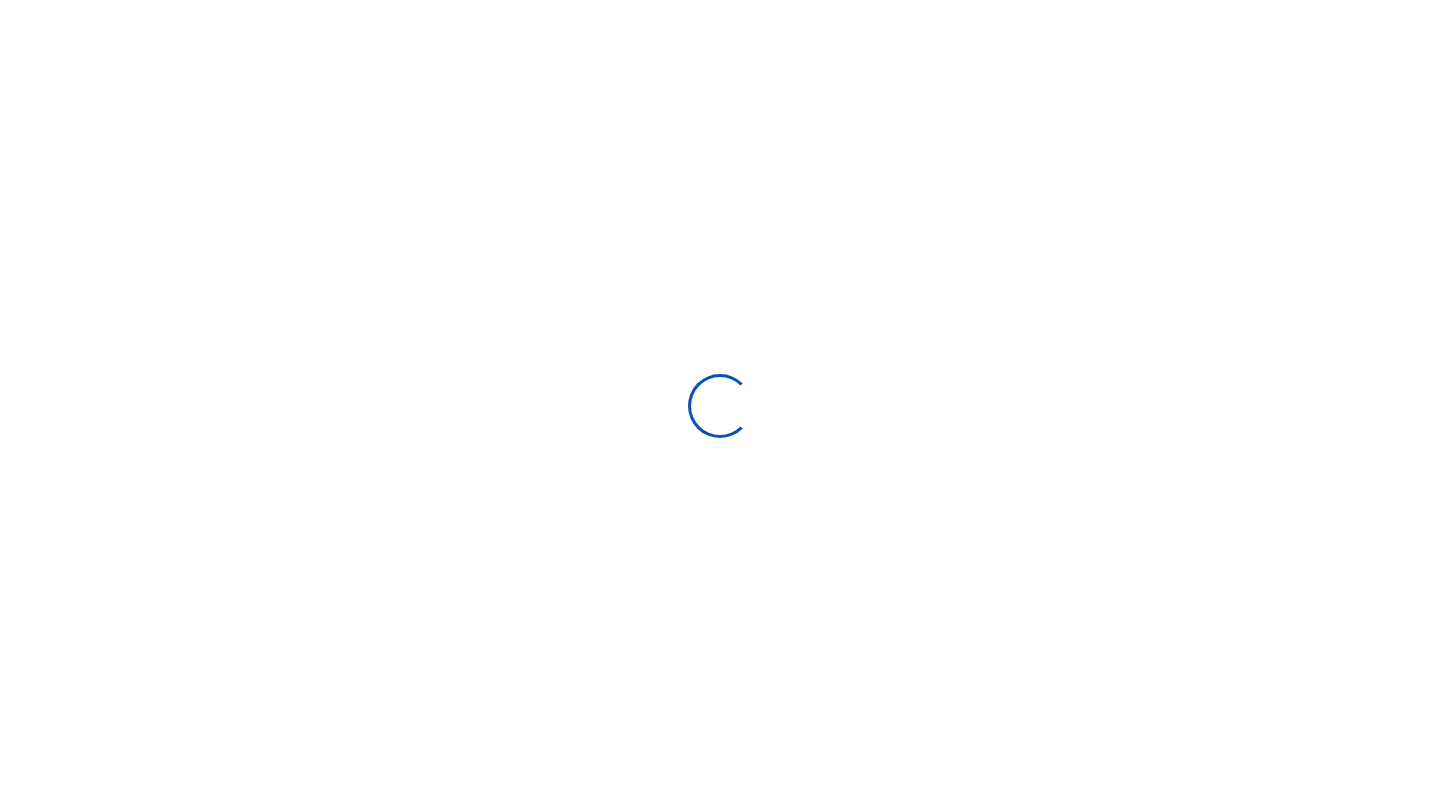 scroll, scrollTop: 0, scrollLeft: 0, axis: both 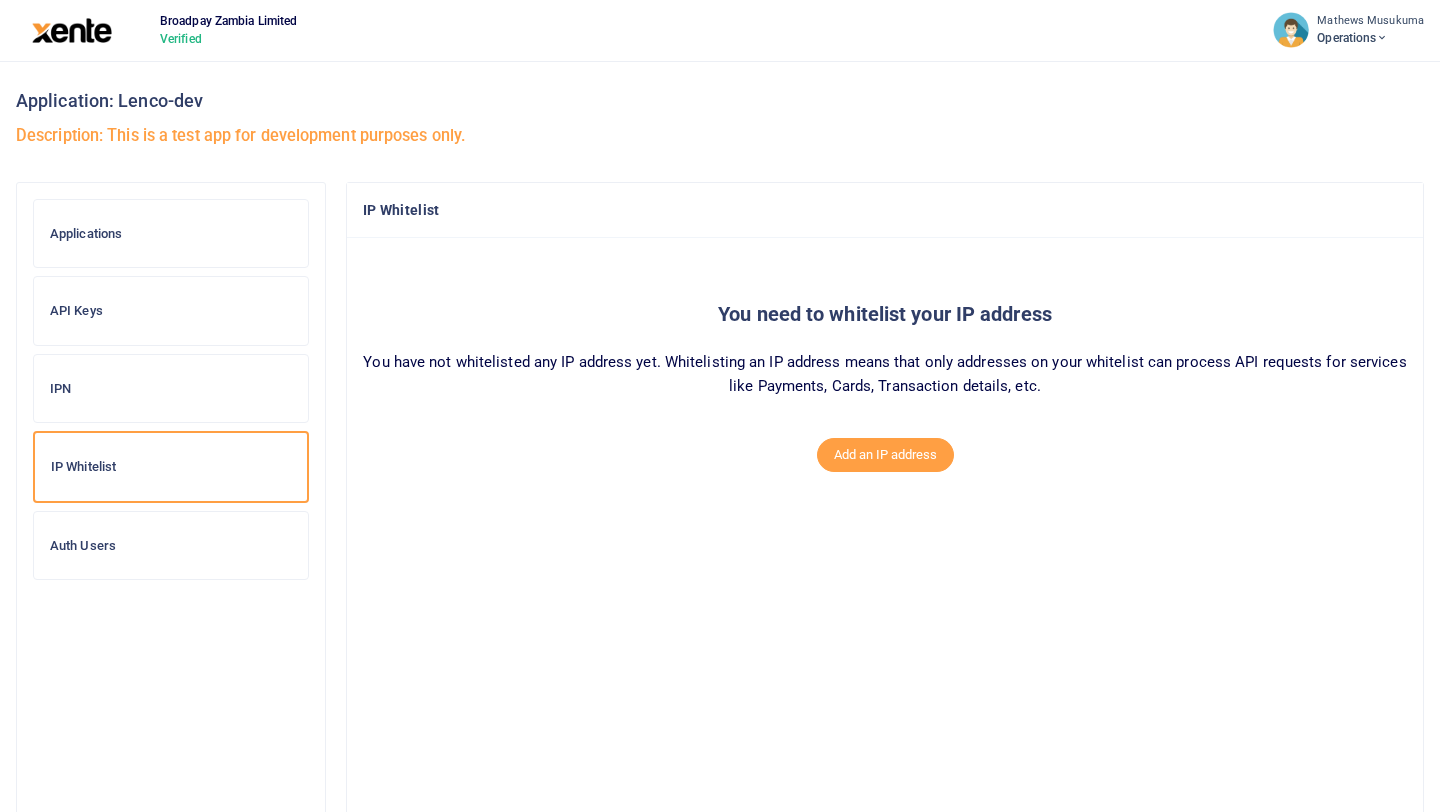 click on "Operations" at bounding box center (1370, 38) 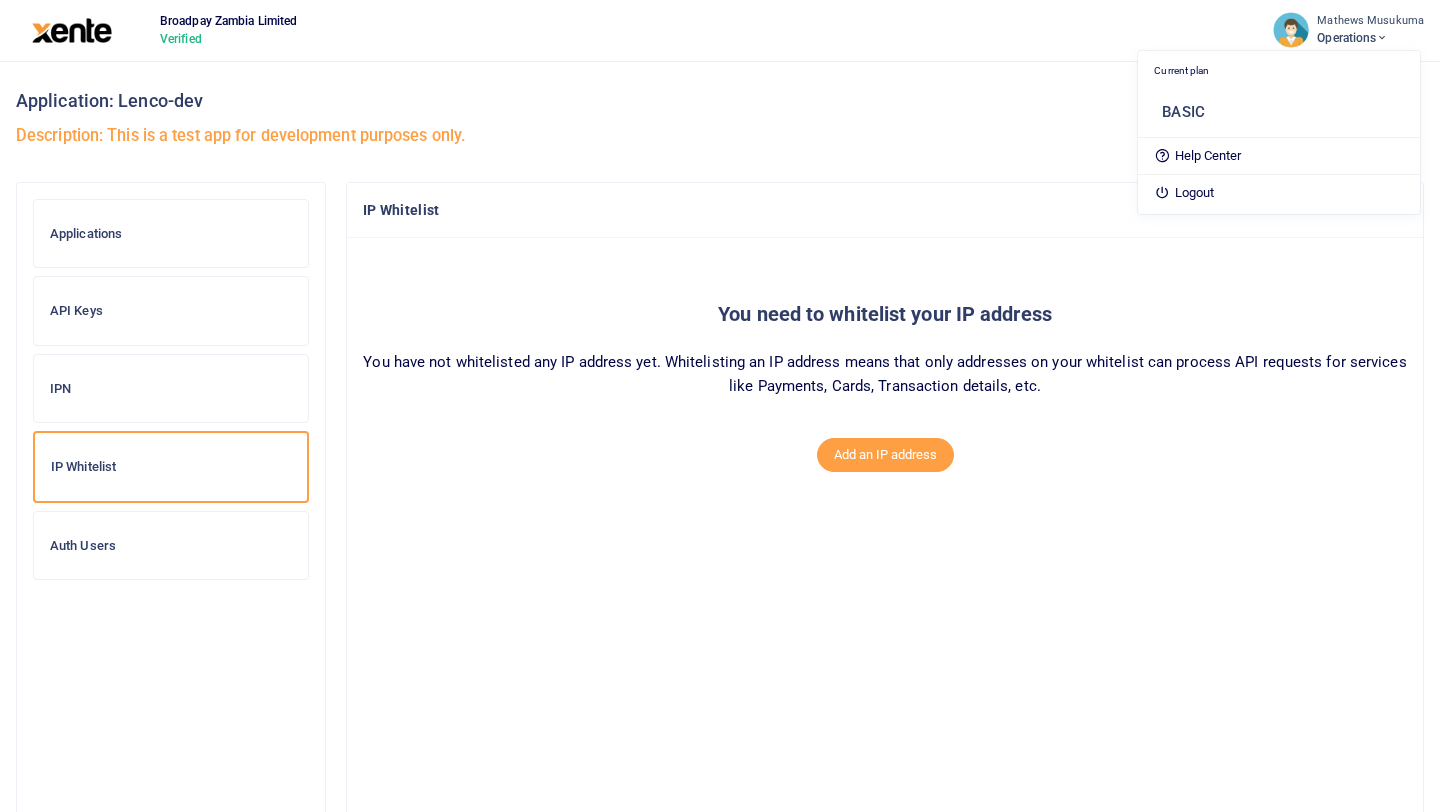 click at bounding box center [1382, 38] 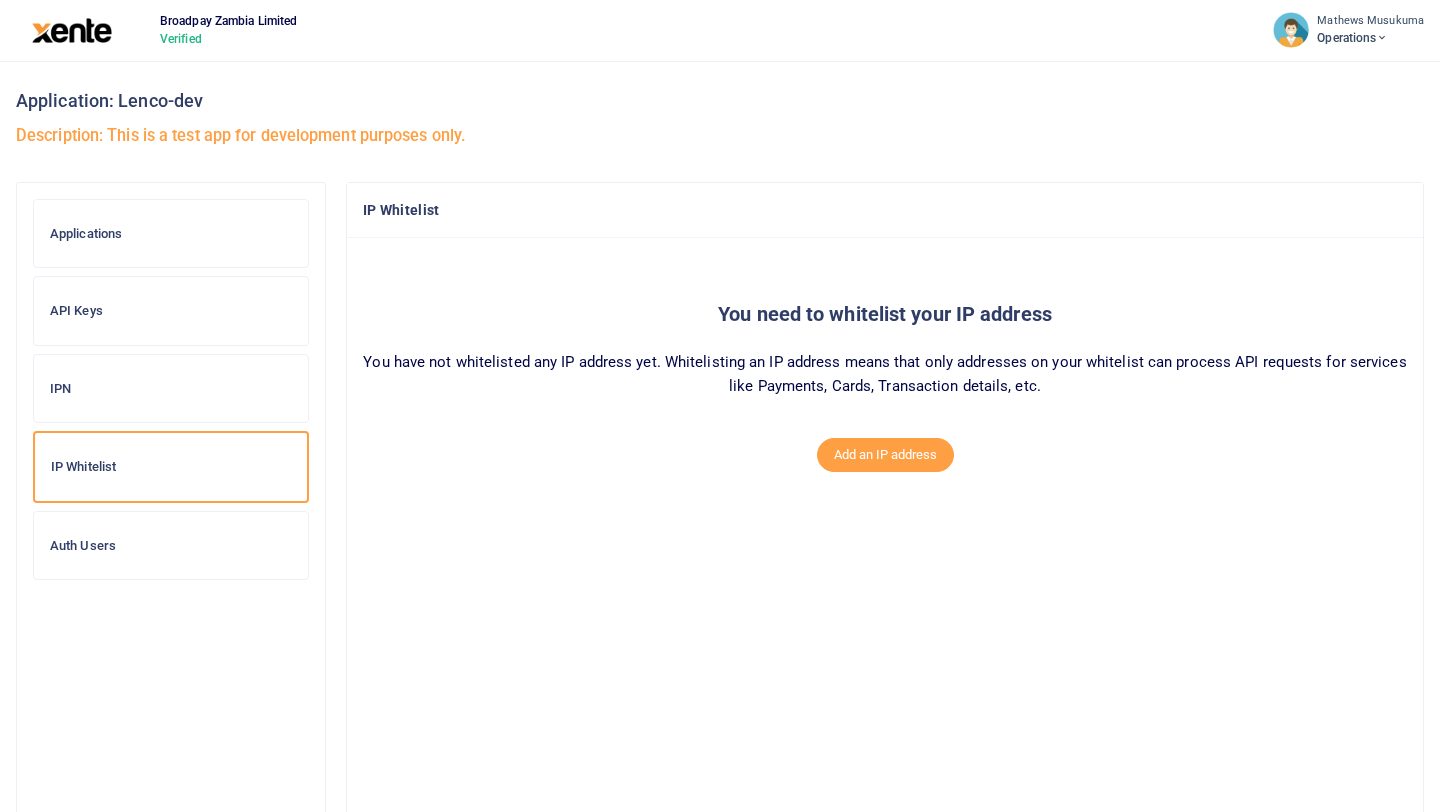 click on "Verified" at bounding box center (228, 39) 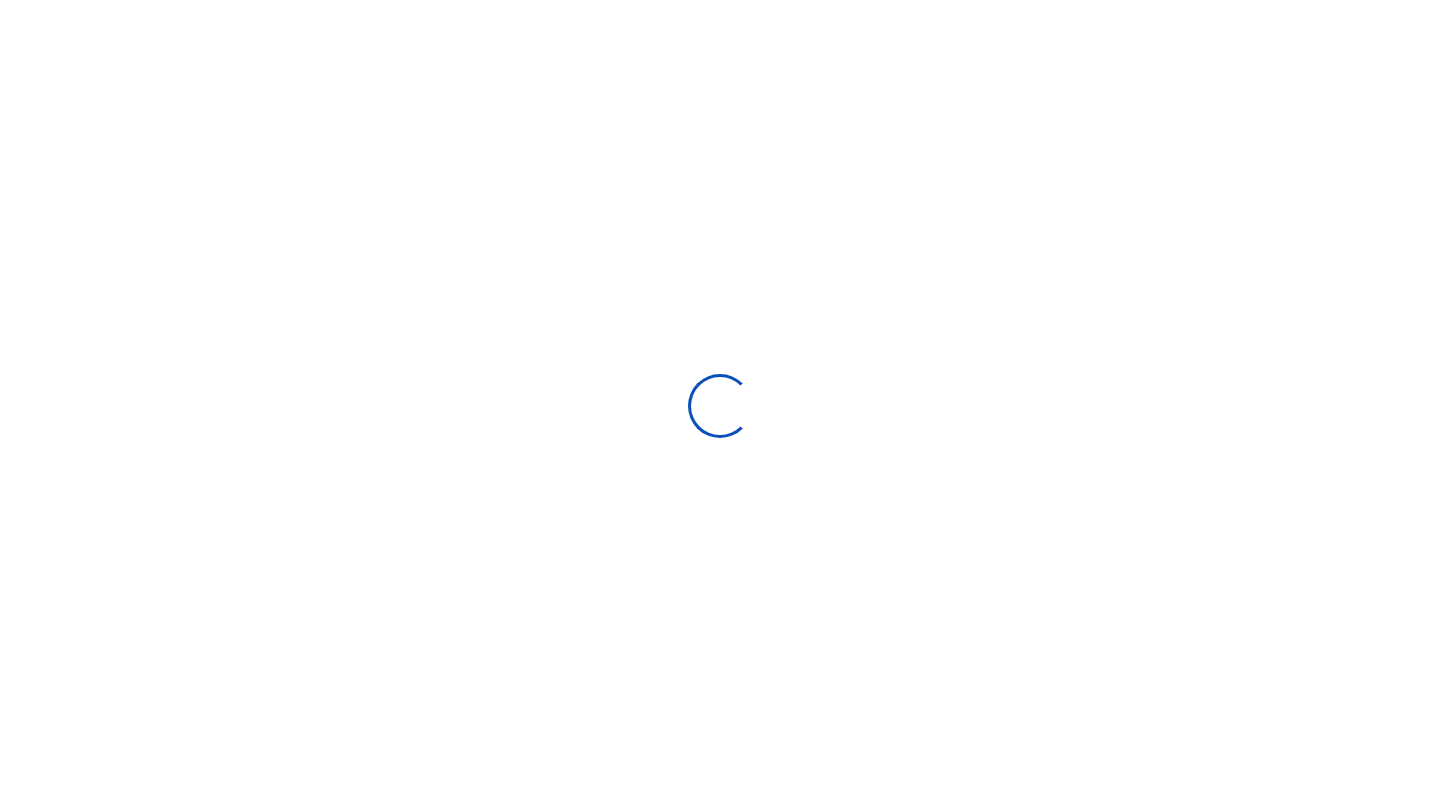 scroll, scrollTop: 0, scrollLeft: 0, axis: both 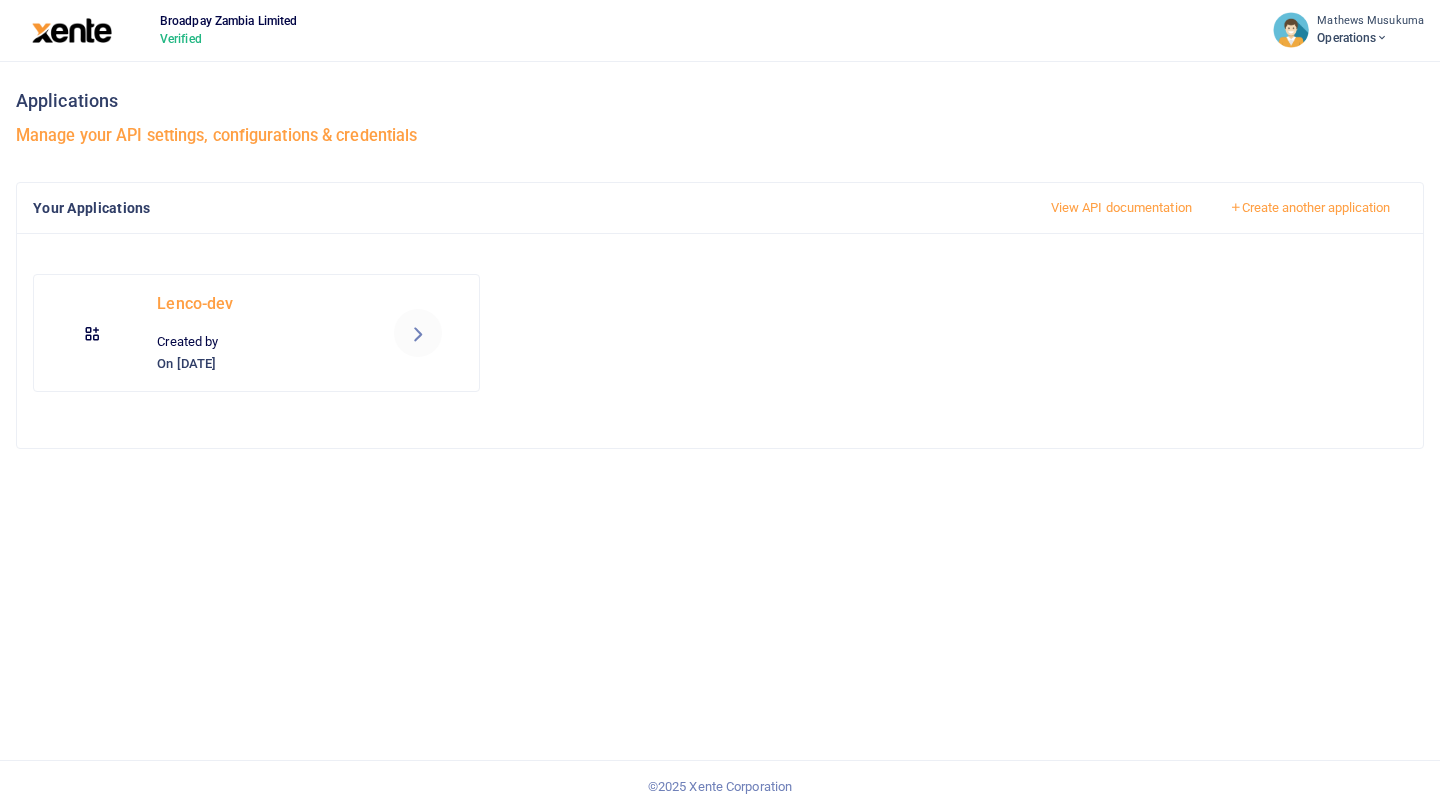 click at bounding box center [418, 333] 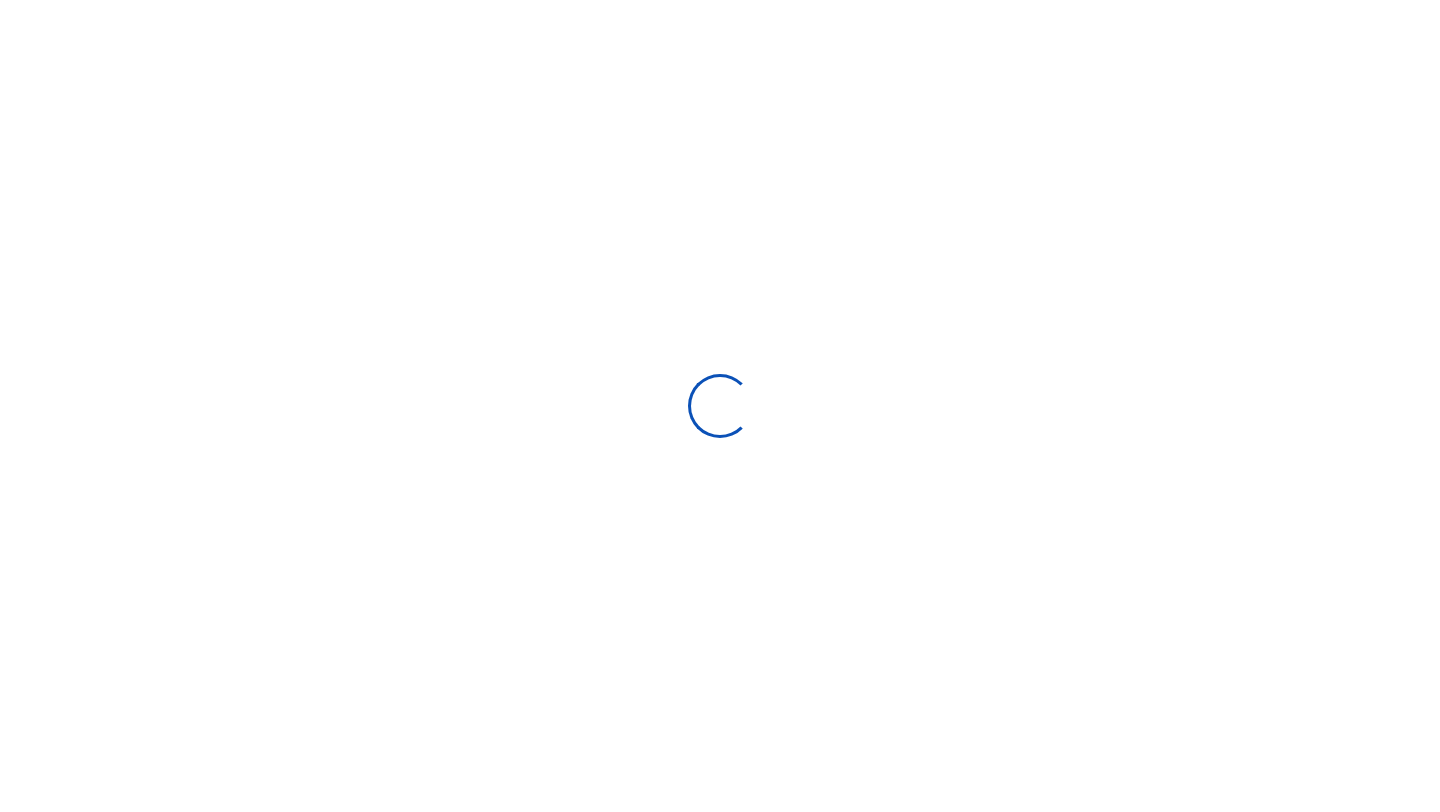 scroll, scrollTop: 0, scrollLeft: 0, axis: both 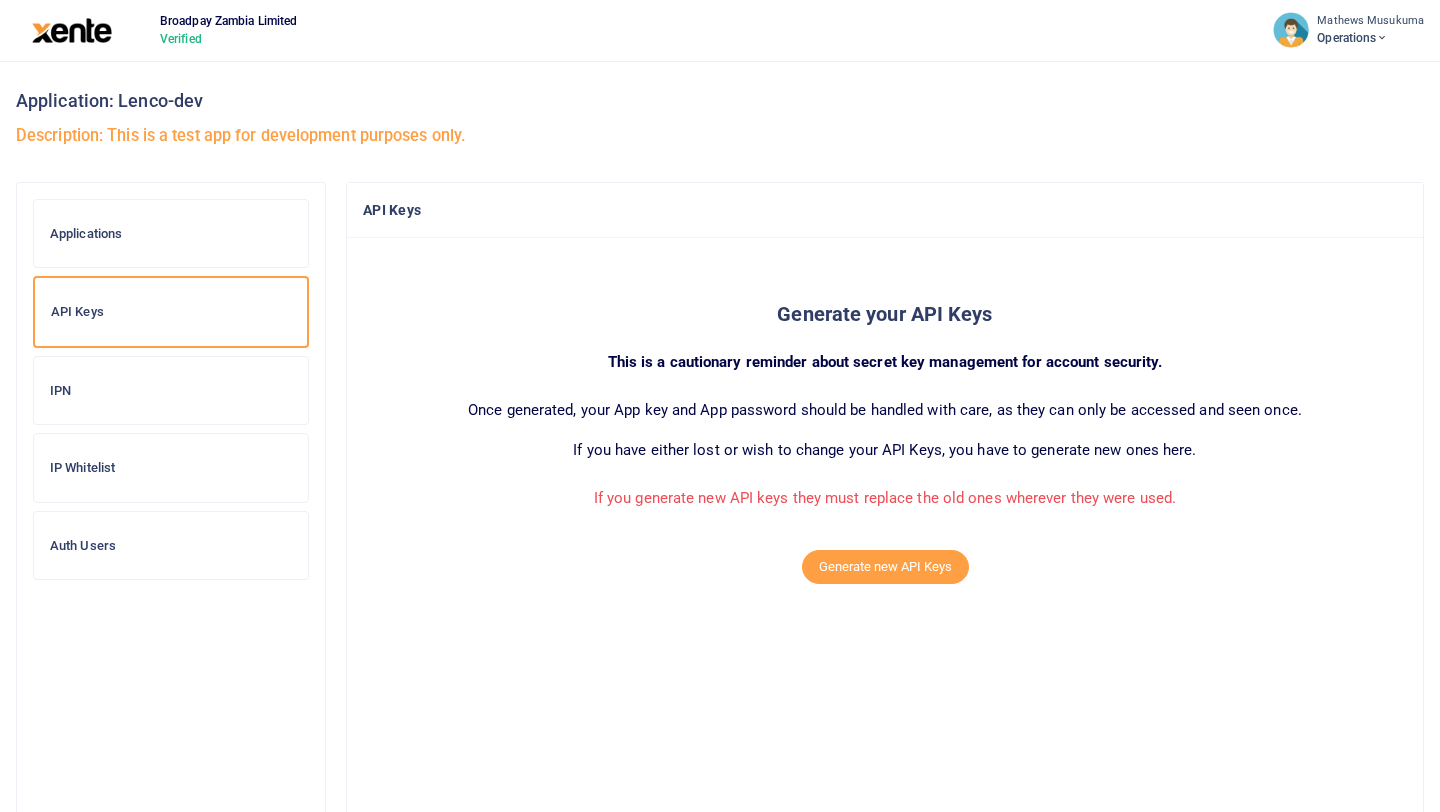 click on "IP Whitelist" at bounding box center [171, 468] 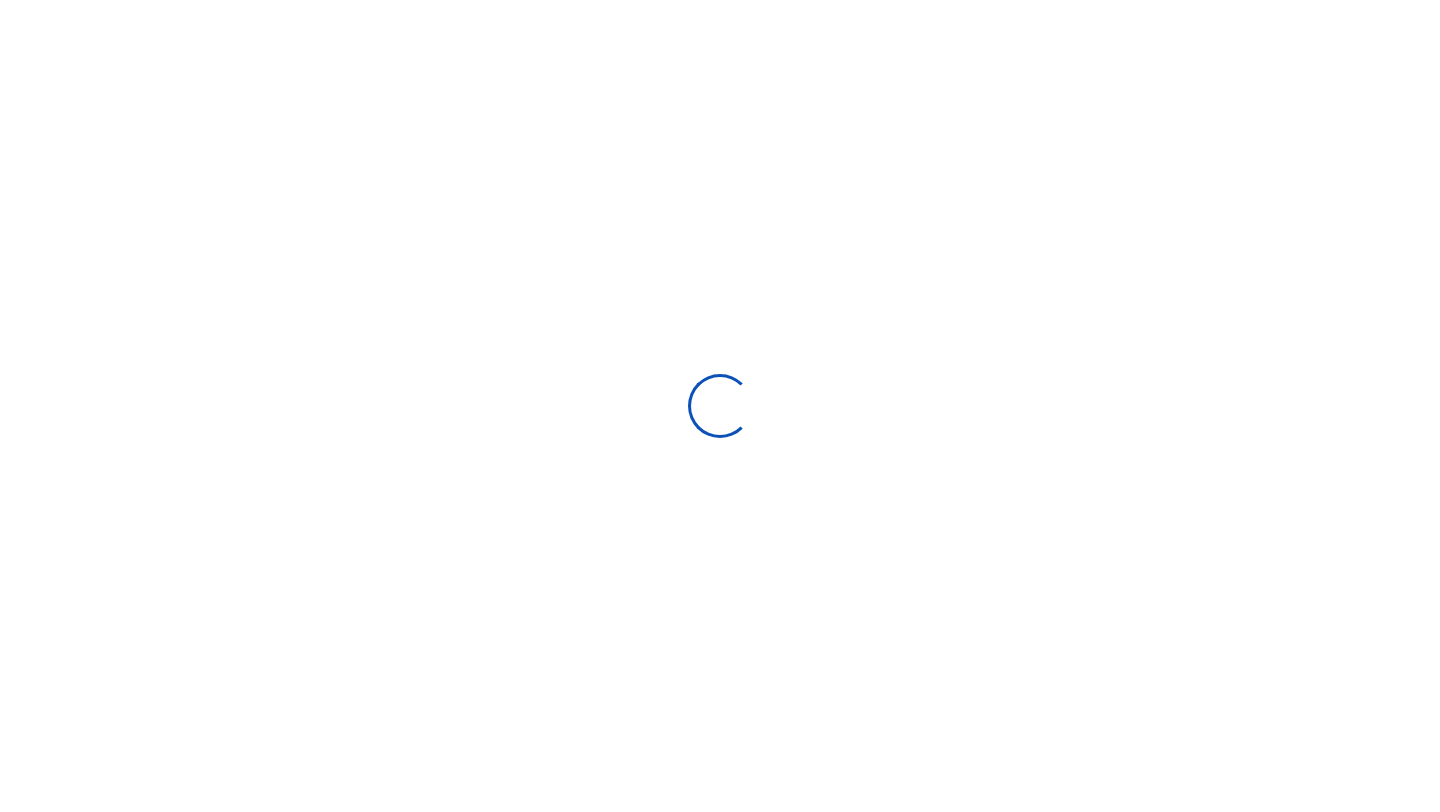 scroll, scrollTop: 0, scrollLeft: 0, axis: both 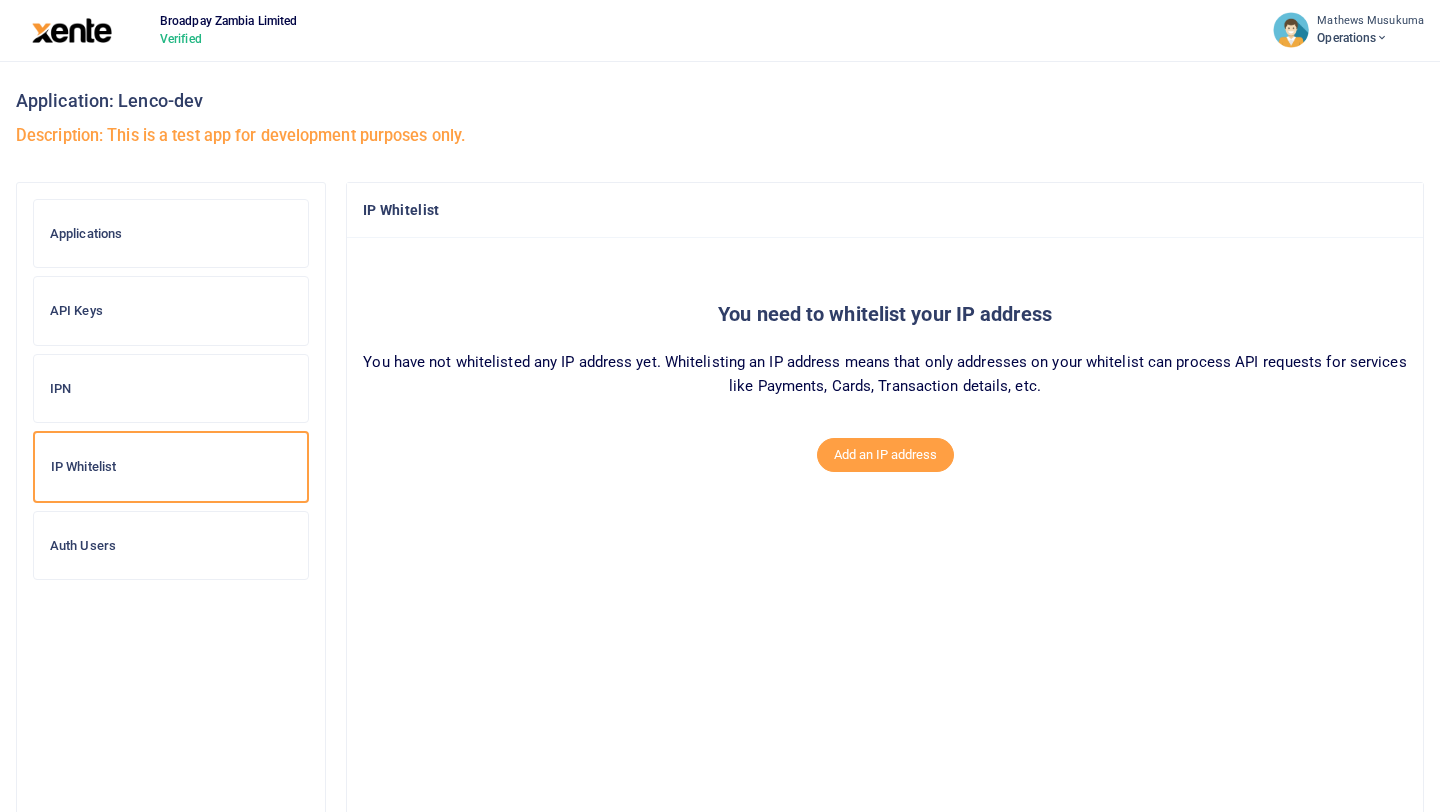 click on "Applications" at bounding box center [171, 234] 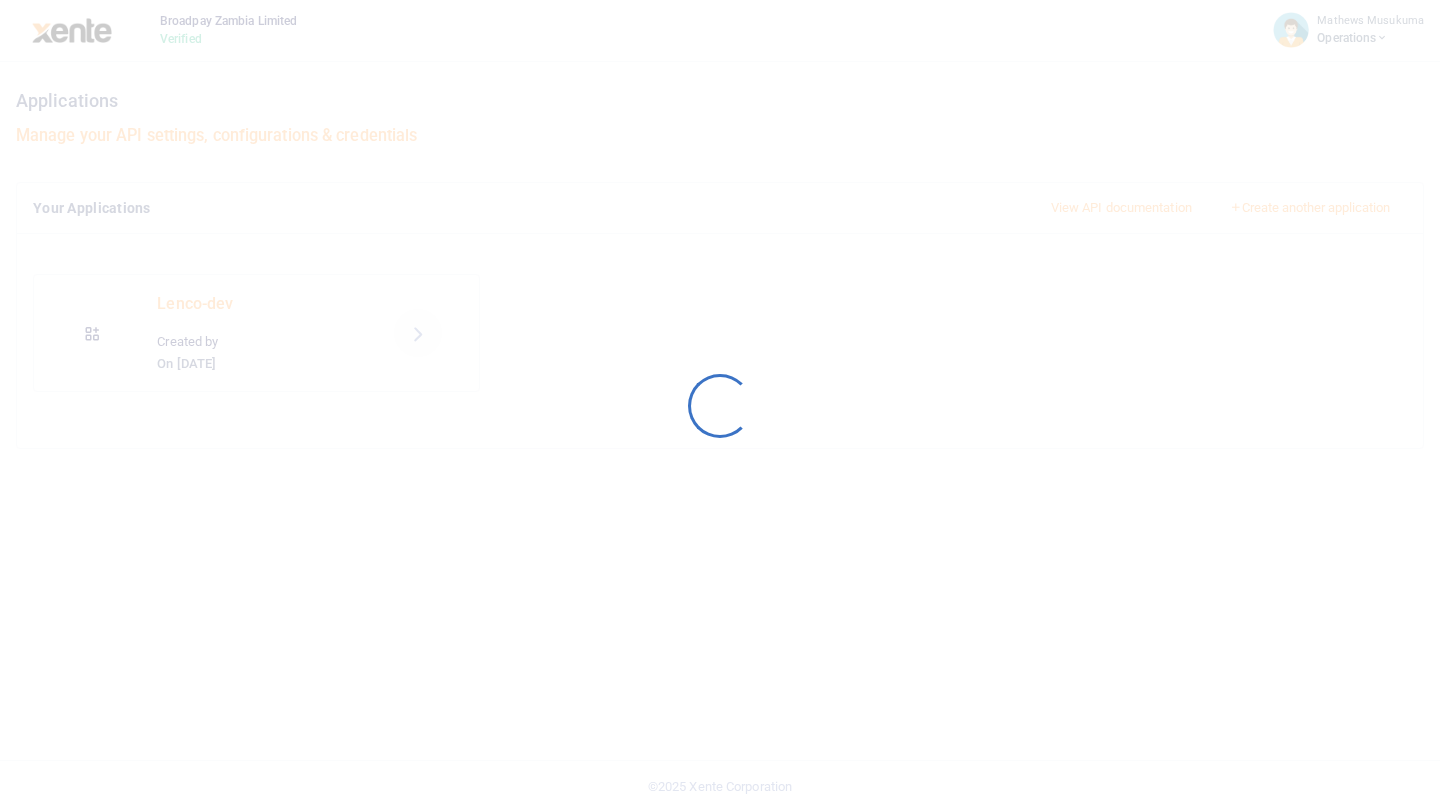 scroll, scrollTop: 0, scrollLeft: 0, axis: both 